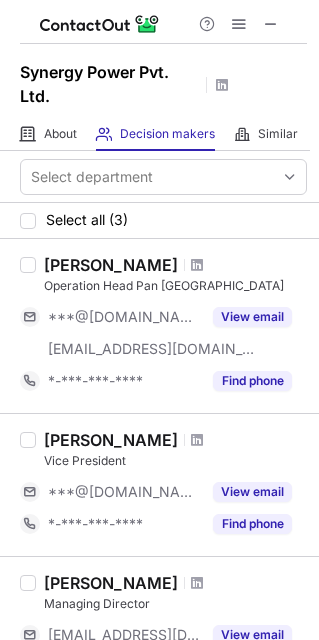 scroll, scrollTop: 0, scrollLeft: 0, axis: both 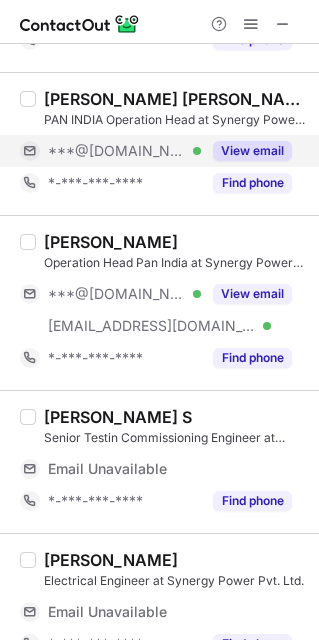 click on "***@[DOMAIN_NAME]" at bounding box center [117, 151] 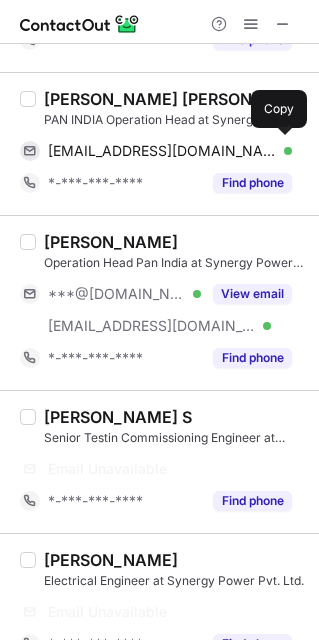 click on "anipamari90@gmail.com" at bounding box center [162, 151] 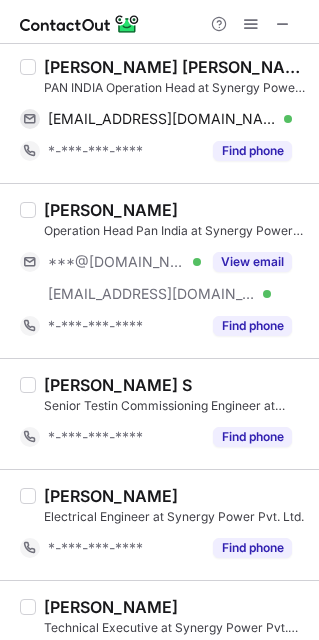 click on "Anupam Ari" at bounding box center (175, 67) 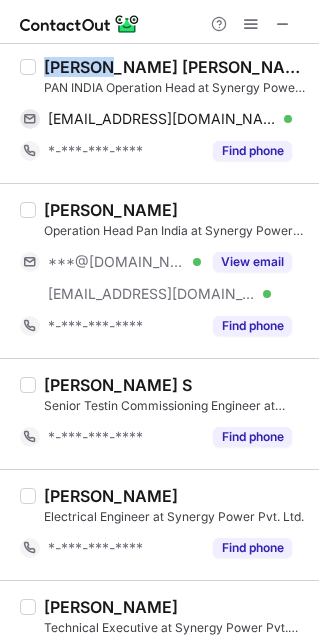 click on "Anupam Ari" at bounding box center [175, 67] 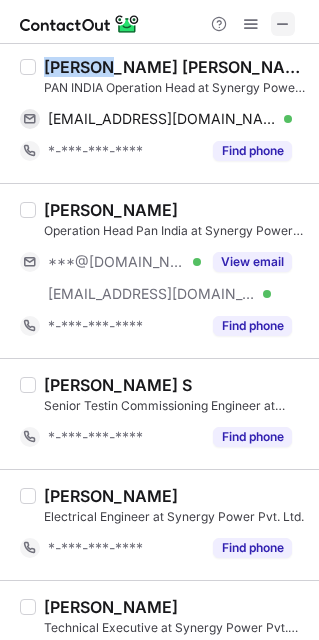 copy on "Anupam" 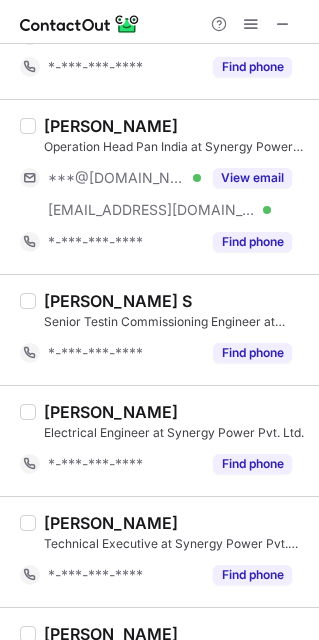 scroll, scrollTop: 300, scrollLeft: 0, axis: vertical 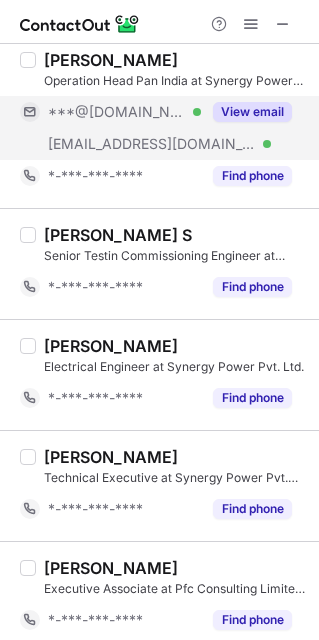 click on "***@synergypow.com Verified" at bounding box center [110, 144] 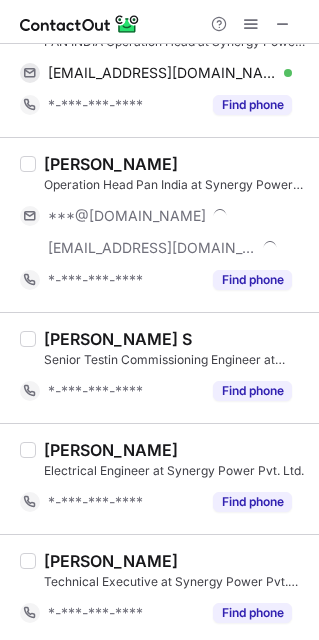 scroll, scrollTop: 150, scrollLeft: 0, axis: vertical 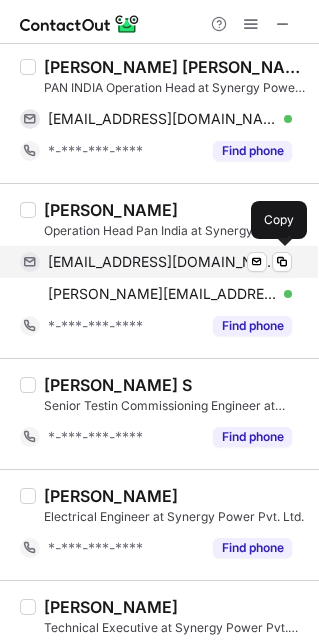 click on "susantamondal267@gmail.com" at bounding box center (162, 262) 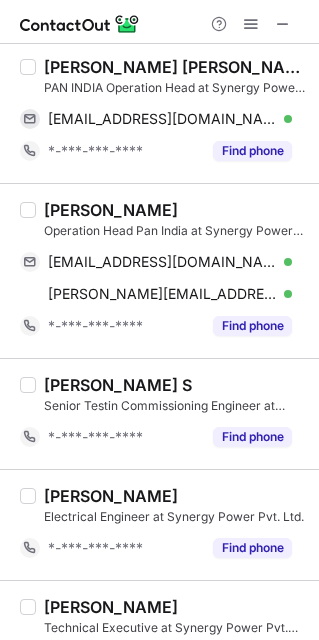 click on "Sushanta Mondal Operation Head Pan India at Synergy Power Pvt. Ltd. susantamondal267@gmail.com Verified Send email Copy sushanta.mondal@synergypow.com Verified Send email Copy *-***-***-**** Find phone" at bounding box center [159, 270] 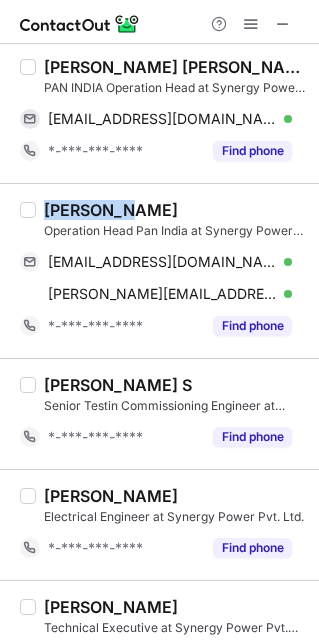 click on "Sushanta Mondal Operation Head Pan India at Synergy Power Pvt. Ltd. susantamondal267@gmail.com Verified Send email Copy sushanta.mondal@synergypow.com Verified Send email Copy *-***-***-**** Find phone" at bounding box center [159, 270] 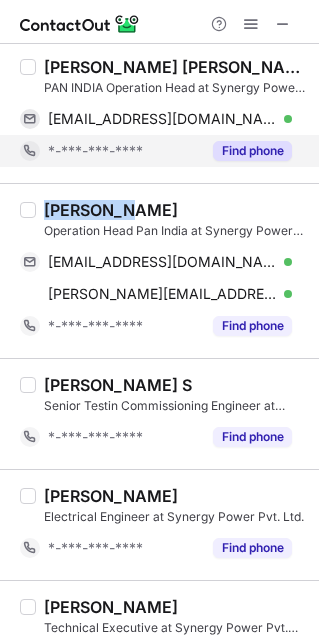 copy on "Sushanta" 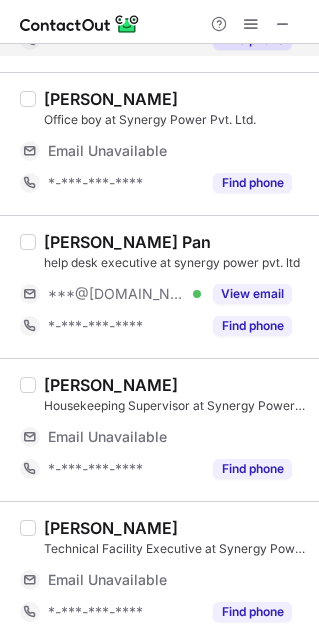 scroll, scrollTop: 154, scrollLeft: 0, axis: vertical 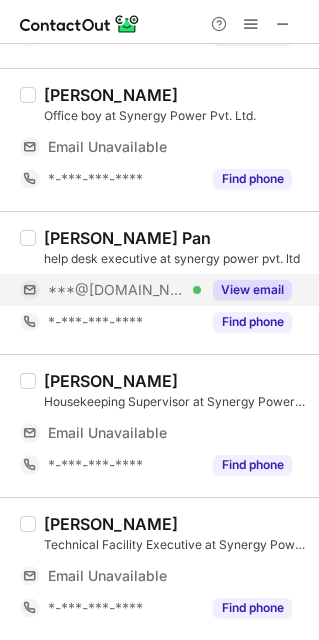 click on "***@[DOMAIN_NAME] Verified" at bounding box center [124, 290] 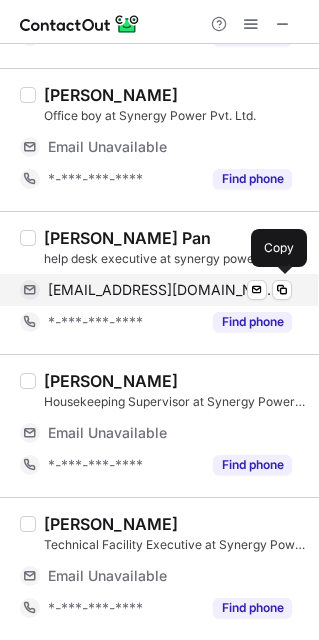 click on "shatavisa2009@gmail.com" at bounding box center (162, 290) 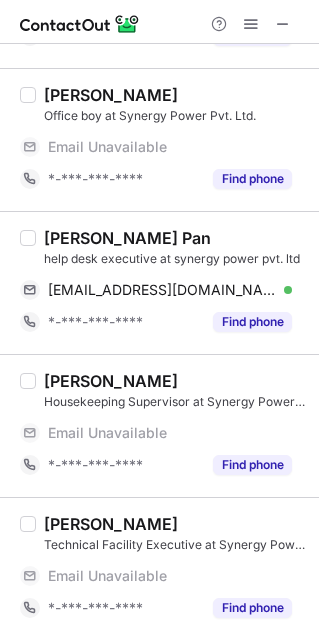 click on "Shatavisa Pan help desk executive at synergy power pvt. ltd shatavisa2009@gmail.com Verified Send email Copy *-***-***-**** Find phone" at bounding box center (159, 282) 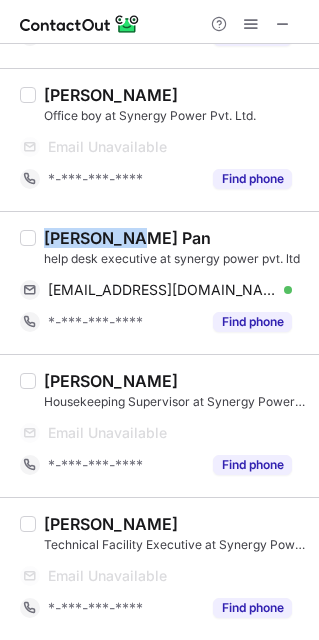 click on "Shatavisa Pan help desk executive at synergy power pvt. ltd shatavisa2009@gmail.com Verified Send email Copy *-***-***-**** Find phone" at bounding box center [159, 282] 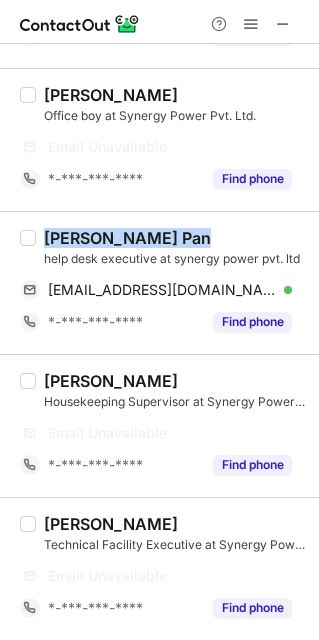 copy on "Shatavisa Pan" 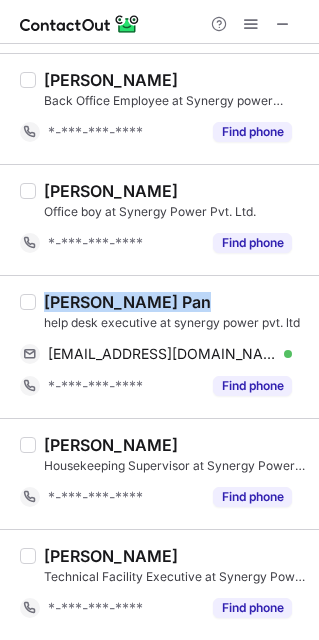 scroll, scrollTop: 27, scrollLeft: 0, axis: vertical 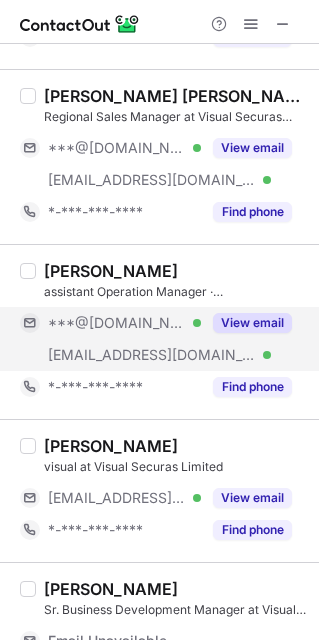 click on "***@visualsecuras.com Verified" at bounding box center [110, 180] 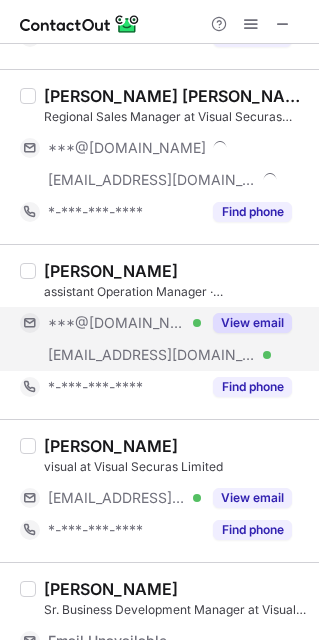 click on "***@gmail.com" at bounding box center [117, 323] 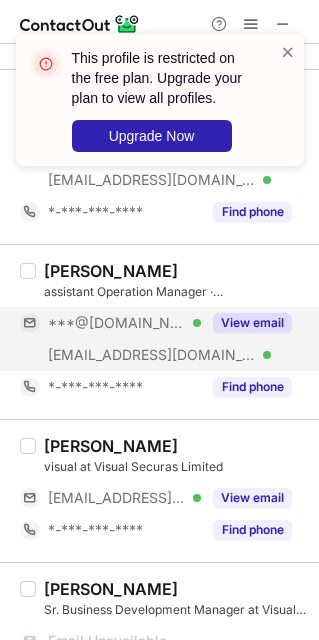 click on "***@alisail.com" at bounding box center (152, 355) 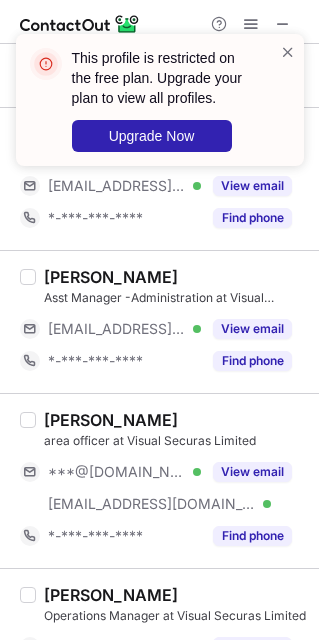 scroll, scrollTop: 1885, scrollLeft: 0, axis: vertical 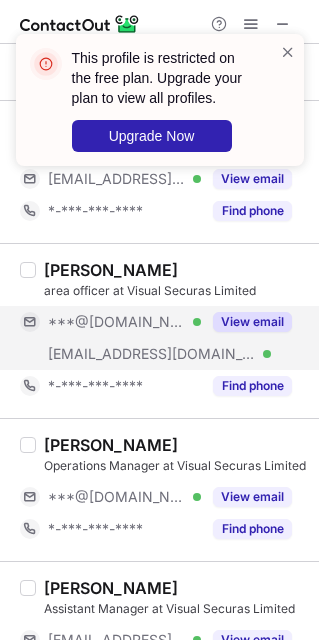 click on "***@visualsecuras.com Verified" at bounding box center [110, 354] 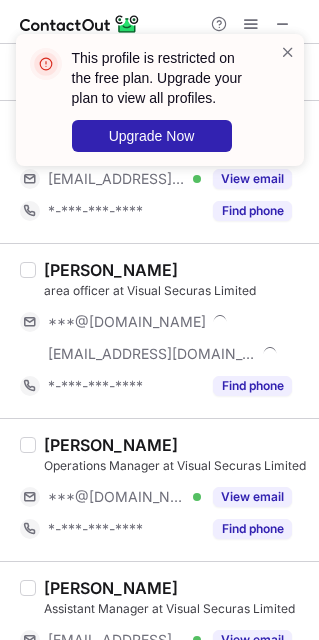 click on "***@[DOMAIN_NAME] Verified" at bounding box center [124, 497] 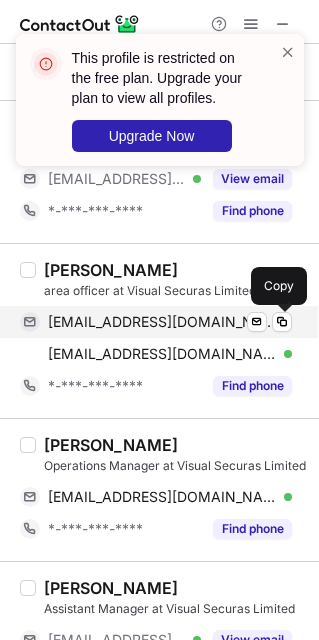 click on "dsdinbandhu@gmail.com" at bounding box center (162, 322) 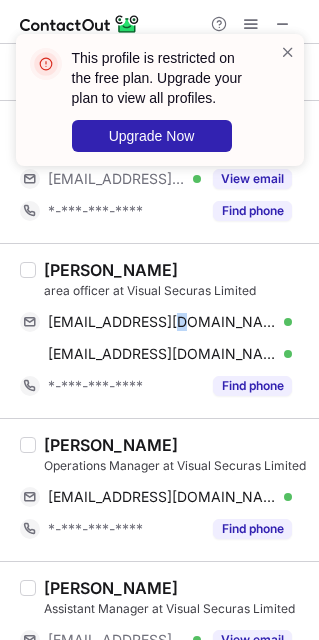 click on "D B SOLANKI area officer at Visual Securas Limited dsdinbandhu@gmail.com Verified Send email Copy bd@visualsecuras.com Verified Send email Copy *-***-***-**** Find phone" at bounding box center (159, 330) 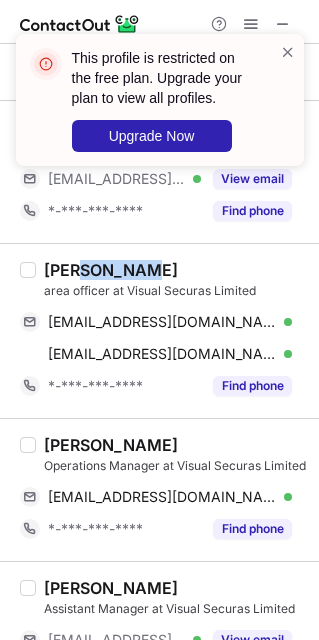 click on "D B SOLANKI area officer at Visual Securas Limited dsdinbandhu@gmail.com Verified Send email Copy bd@visualsecuras.com Verified Send email Copy *-***-***-**** Find phone" at bounding box center [159, 330] 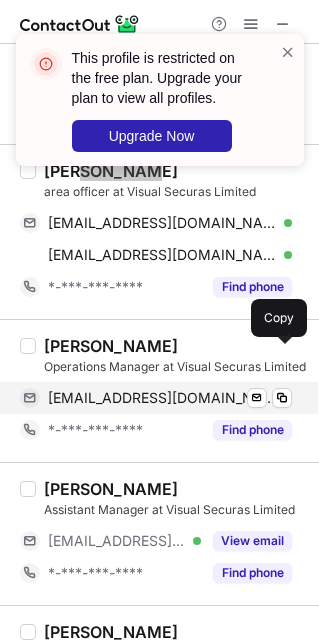 scroll, scrollTop: 2035, scrollLeft: 0, axis: vertical 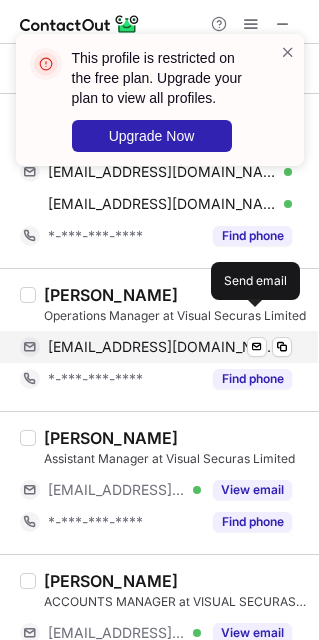 drag, startPoint x: 132, startPoint y: 345, endPoint x: 295, endPoint y: 345, distance: 163 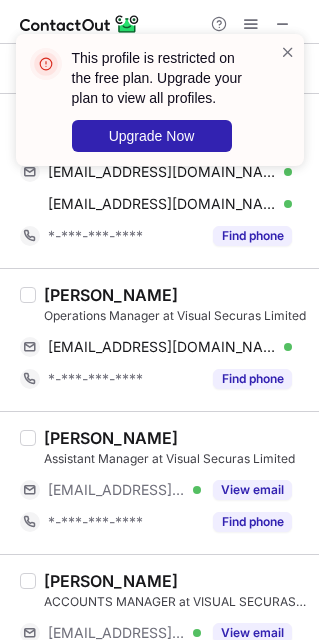 click on "Kamlesh Kamal Operations Manager at Visual Securas Limited kamleshkamal3@gmail.com Verified Send email Copy *-***-***-**** Find phone" at bounding box center [159, 339] 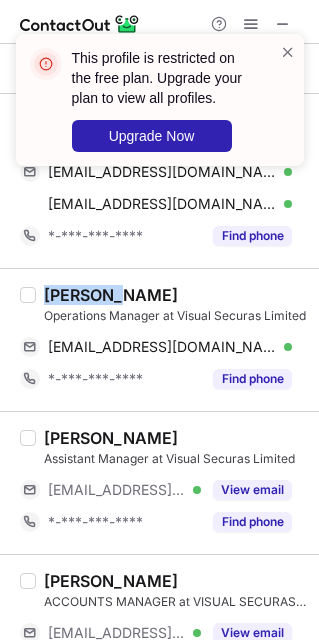 click on "Kamlesh Kamal Operations Manager at Visual Securas Limited kamleshkamal3@gmail.com Verified Send email Copy *-***-***-**** Find phone" at bounding box center (159, 339) 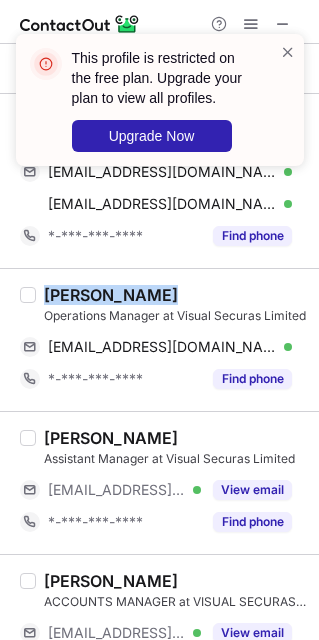 copy on "Kamlesh Kamal" 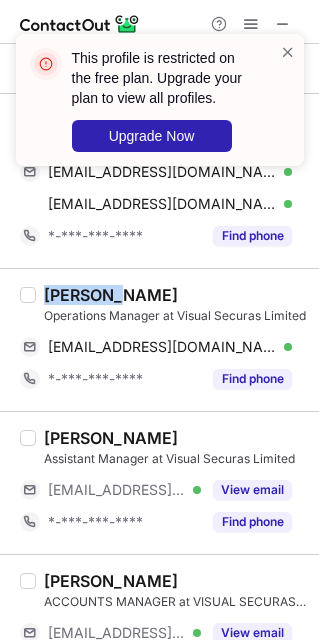 copy on "Kamlesh" 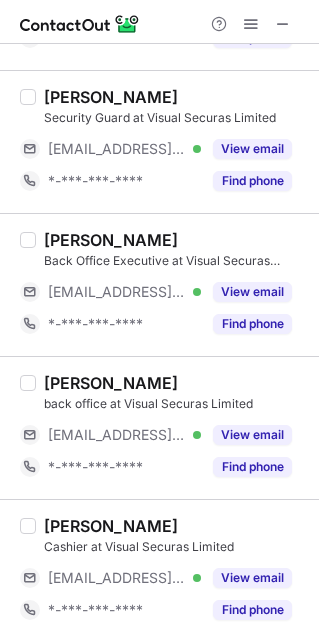 scroll, scrollTop: 1477, scrollLeft: 0, axis: vertical 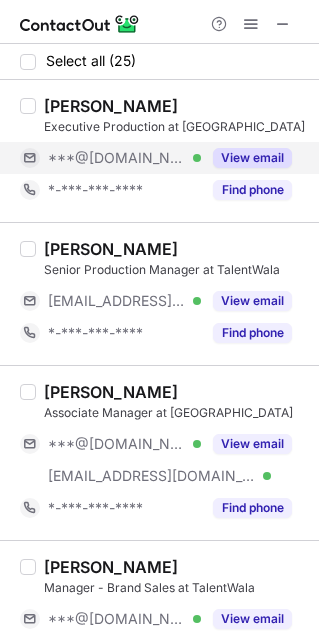 click on "***@[DOMAIN_NAME]" at bounding box center (117, 158) 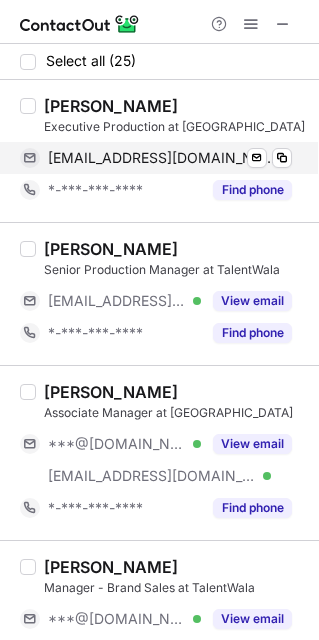click on "ankur07kr@gmail.com" at bounding box center (162, 158) 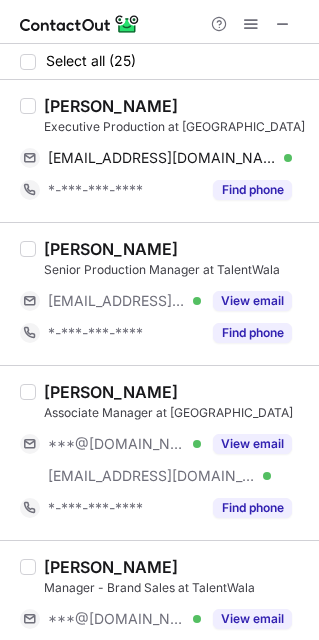 click on "Select all (25)" at bounding box center (159, 62) 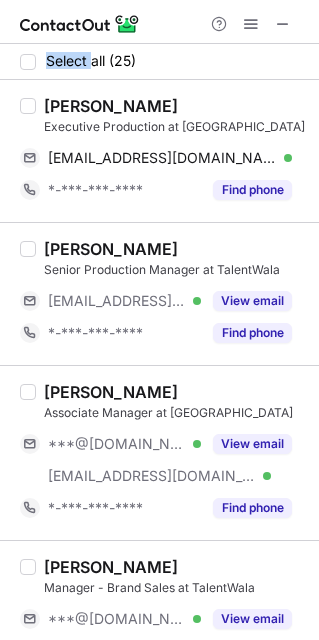 click on "Ankur Kumar Executive Production at TalentWala ankur07kr@gmail.com Verified Send email Copy *-***-***-**** Find phone" at bounding box center (159, 151) 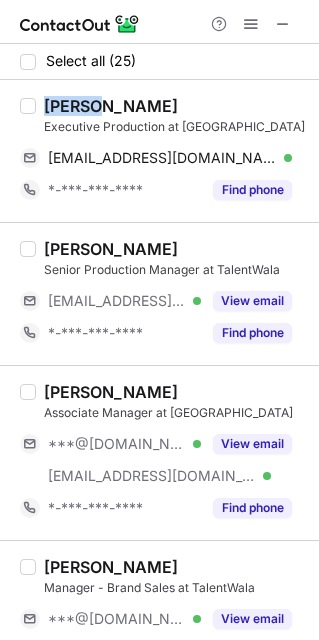 click on "Ankur Kumar Executive Production at TalentWala ankur07kr@gmail.com Verified Send email Copy *-***-***-**** Find phone" at bounding box center [159, 151] 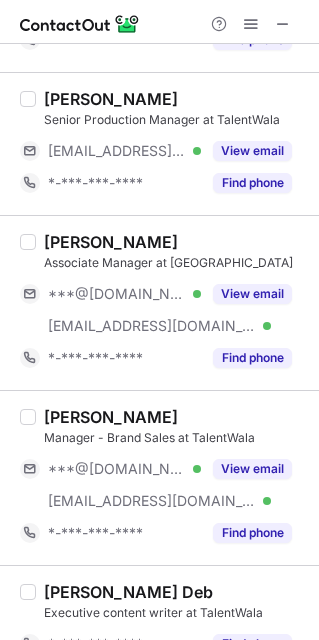 scroll, scrollTop: 300, scrollLeft: 0, axis: vertical 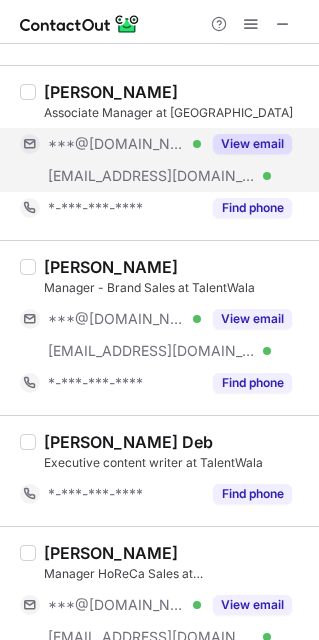 drag, startPoint x: 147, startPoint y: 174, endPoint x: 132, endPoint y: 158, distance: 21.931713 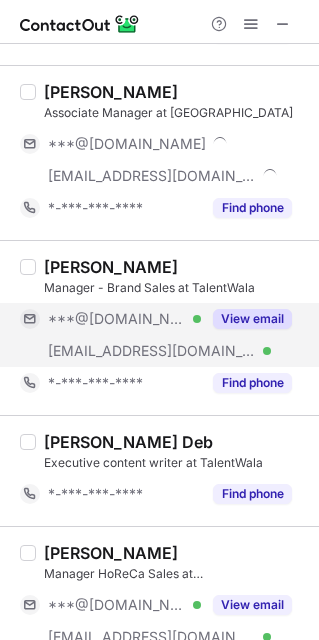 click on "***@[DOMAIN_NAME]" at bounding box center (117, 319) 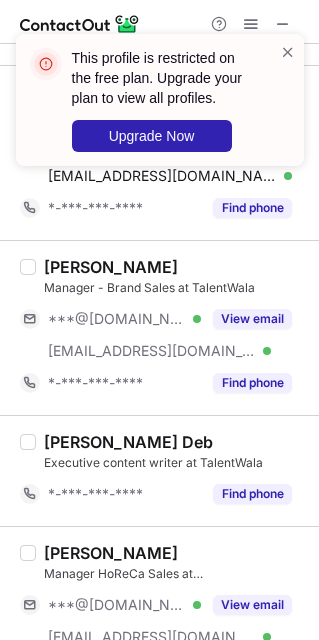 scroll, scrollTop: 0, scrollLeft: 0, axis: both 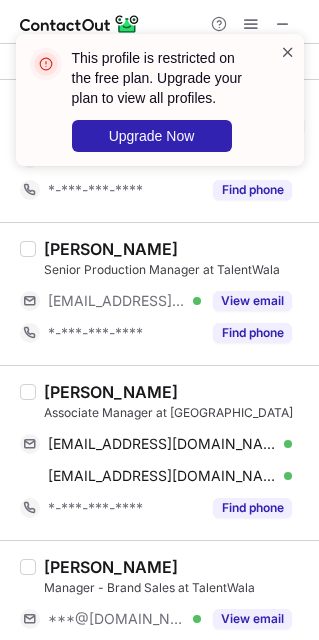 click at bounding box center [288, 52] 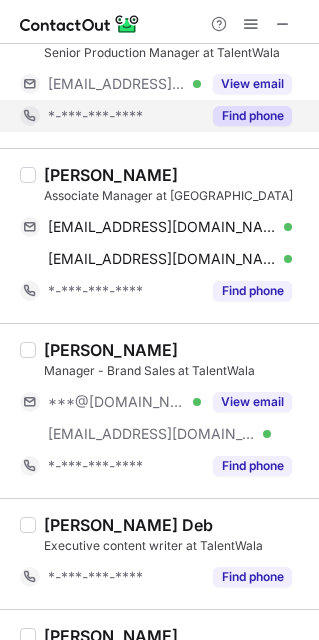 scroll, scrollTop: 300, scrollLeft: 0, axis: vertical 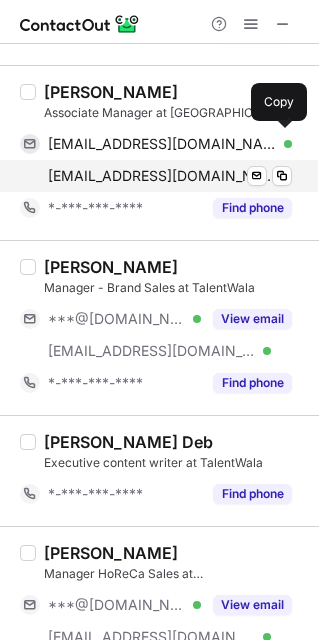 click on "riazhossain210@gmail.com" at bounding box center [162, 144] 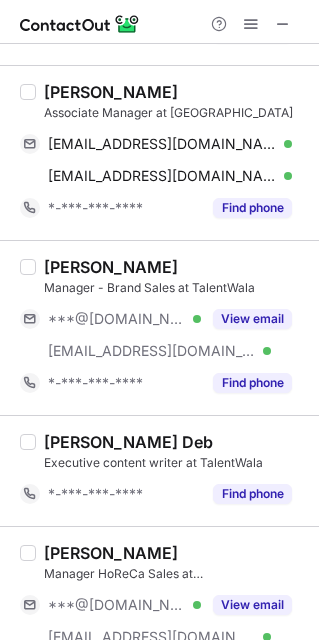 drag, startPoint x: 69, startPoint y: 83, endPoint x: 76, endPoint y: 98, distance: 16.552946 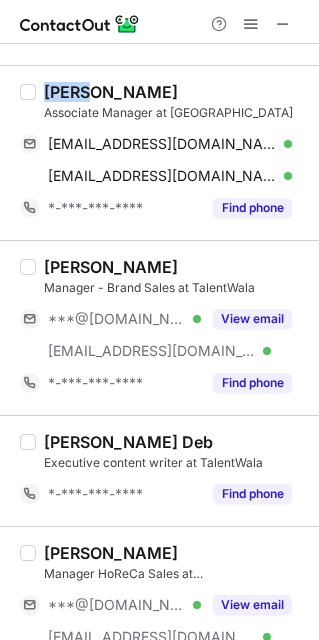 click on "Riaz Hossain" at bounding box center [111, 92] 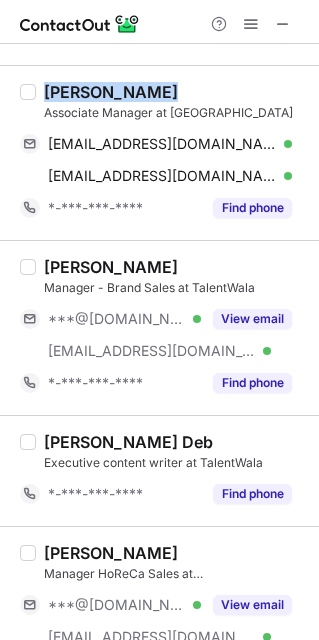 click on "Riaz Hossain" at bounding box center [111, 92] 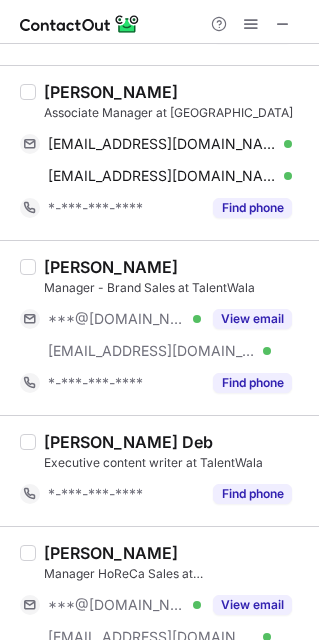 click on "Riaz Hossain" at bounding box center [111, 92] 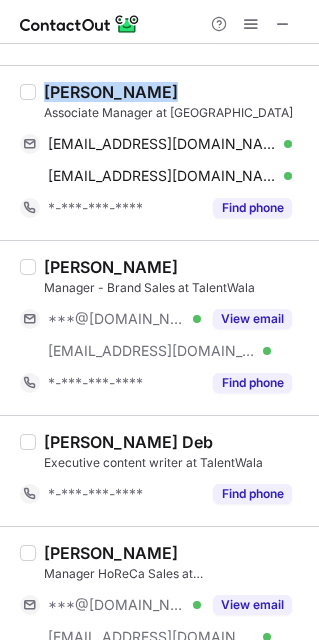 click on "Riaz Hossain" at bounding box center [111, 92] 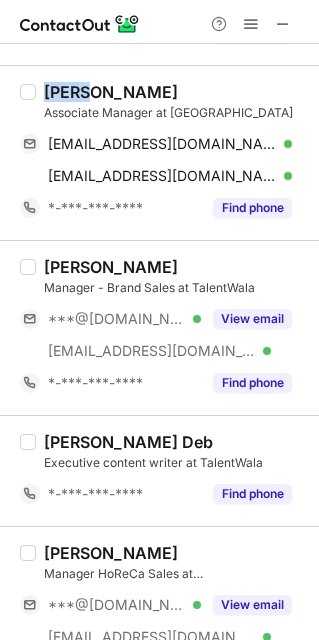 click on "Riaz Hossain" at bounding box center (111, 92) 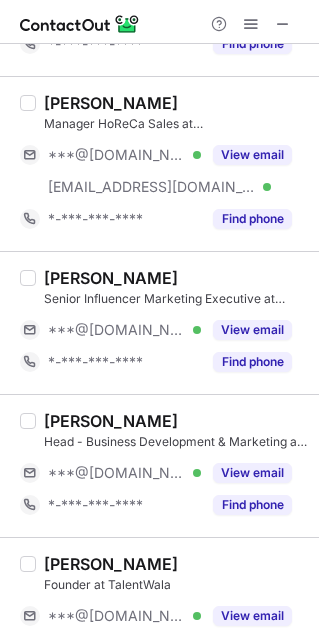 scroll, scrollTop: 900, scrollLeft: 0, axis: vertical 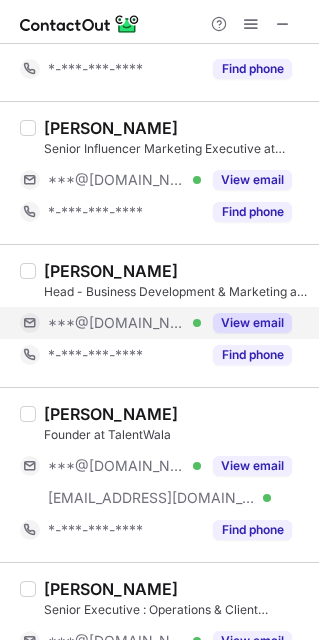 click on "***@gmail.com Verified" at bounding box center [110, 323] 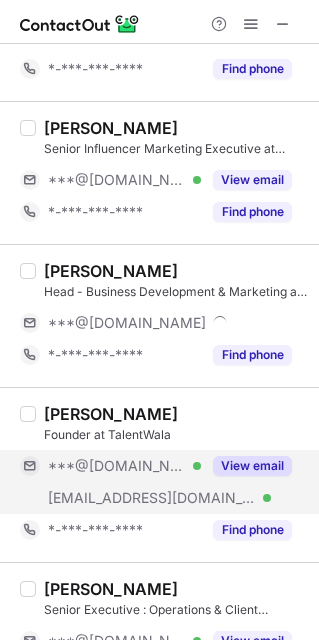 click on "***@talentwala.in" at bounding box center [152, 498] 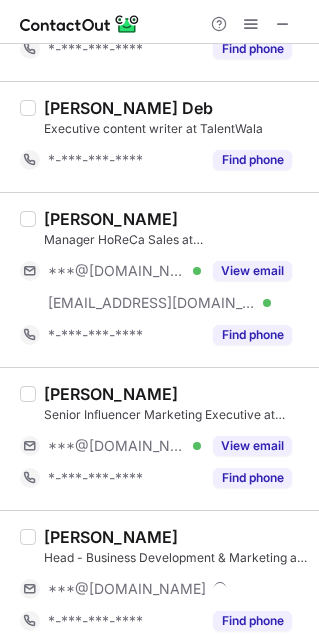 scroll, scrollTop: 600, scrollLeft: 0, axis: vertical 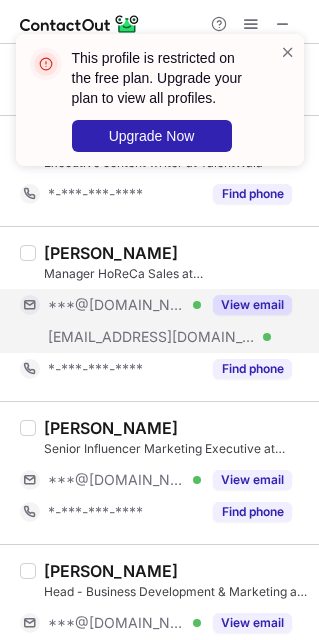 click on "***@talentwala.in" at bounding box center (152, 337) 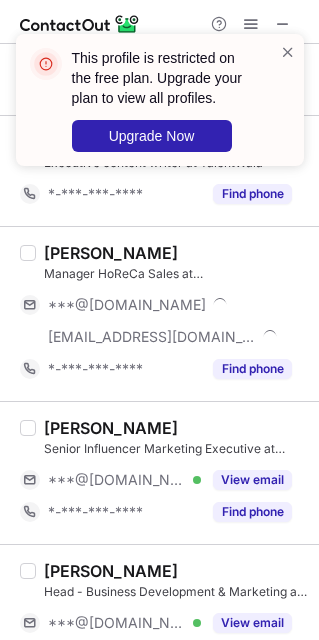 click on "***@gmail.com Verified" at bounding box center [110, 480] 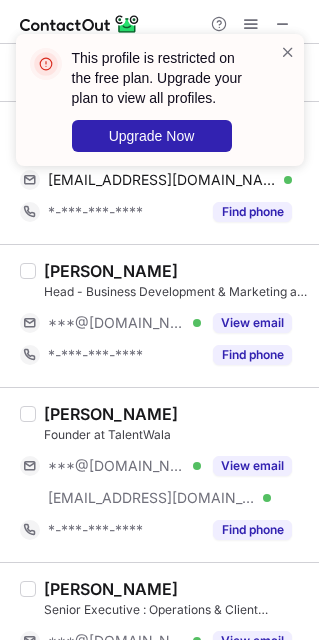scroll, scrollTop: 750, scrollLeft: 0, axis: vertical 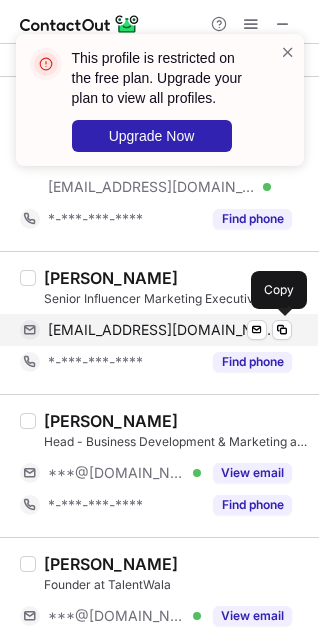 click on "nishasingh1643@gmail.com" at bounding box center [162, 330] 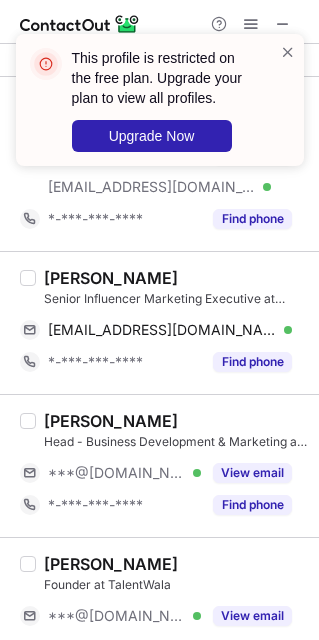 click on "Nisha Singh" at bounding box center [111, 278] 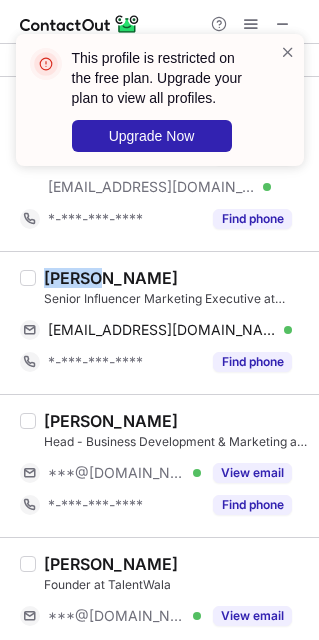 click on "Nisha Singh" at bounding box center [111, 278] 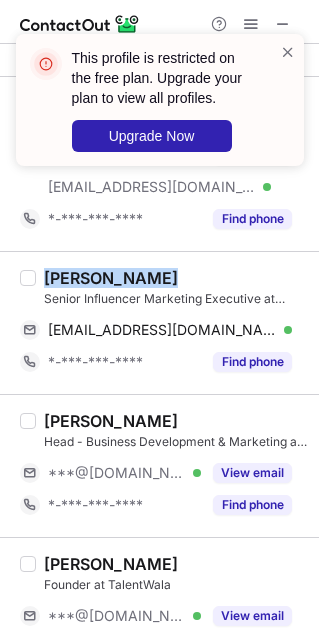 copy on "Nisha Singh" 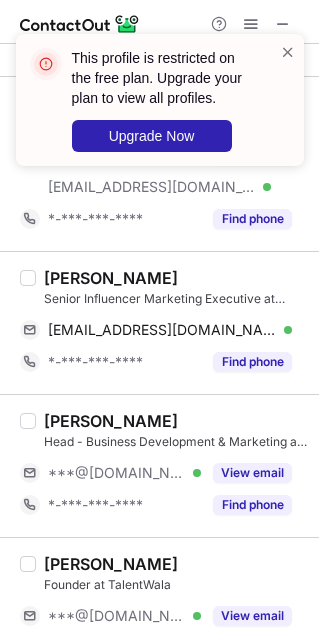 click on "Nisha Singh" at bounding box center (111, 278) 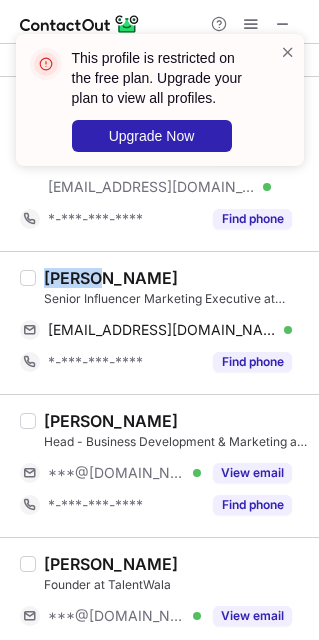 click on "Nisha Singh" at bounding box center [111, 278] 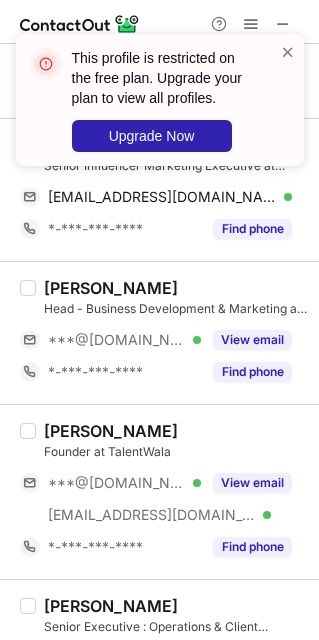 scroll, scrollTop: 900, scrollLeft: 0, axis: vertical 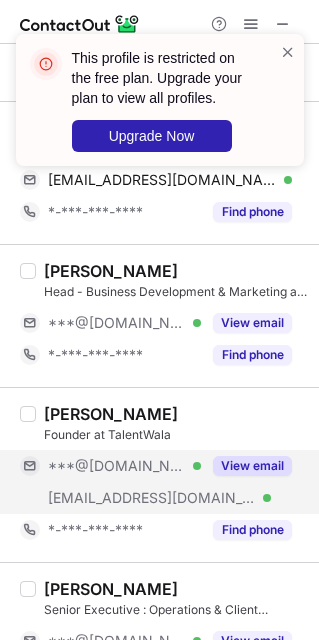 drag, startPoint x: 180, startPoint y: 312, endPoint x: 159, endPoint y: 464, distance: 153.4438 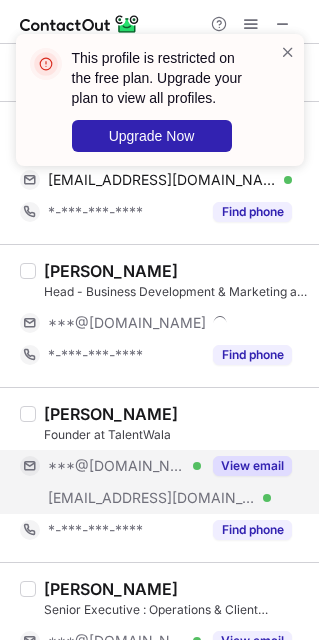 click on "***@gmail.com Verified" at bounding box center (124, 466) 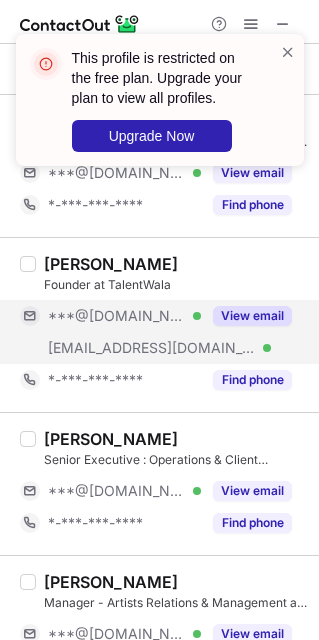 scroll, scrollTop: 1200, scrollLeft: 0, axis: vertical 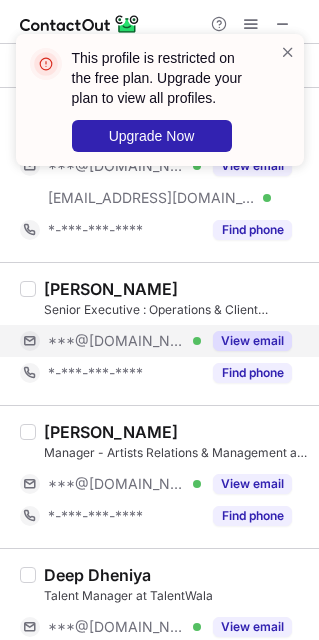 click on "***@gmail.com Verified" at bounding box center [124, 341] 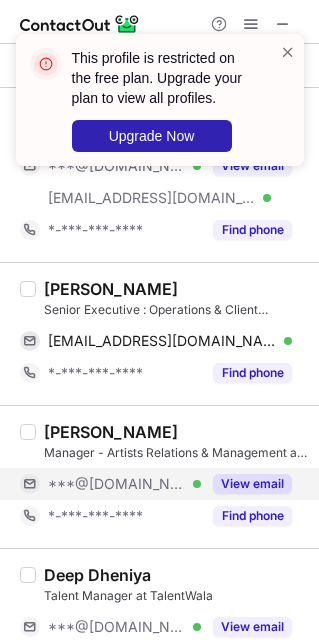 click on "***@[DOMAIN_NAME]" at bounding box center [117, 484] 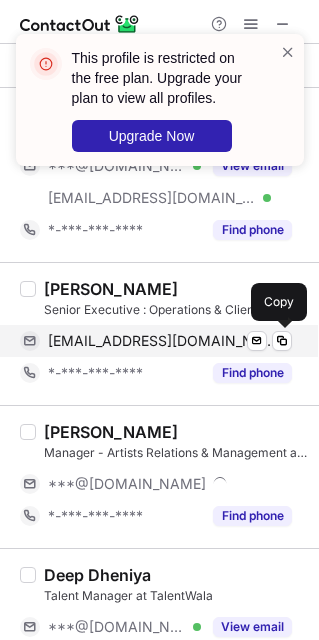 click on "nair1sreejit@gmail.com" at bounding box center [162, 341] 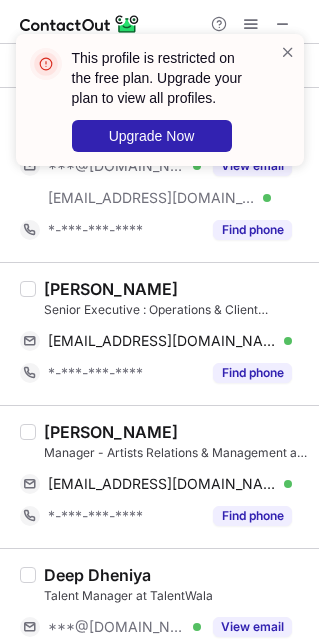 click on "Sreejit Nair" at bounding box center [111, 289] 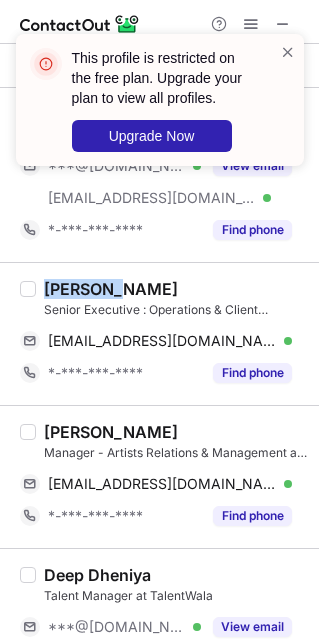 click on "Sreejit Nair" at bounding box center [111, 289] 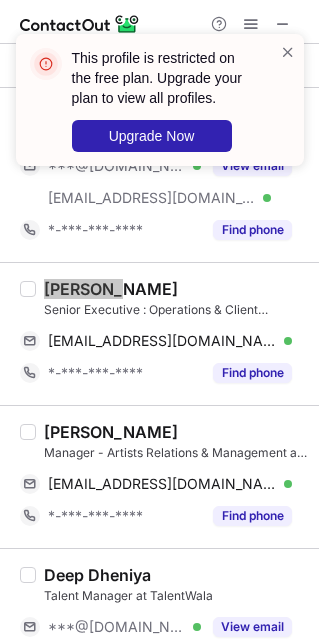 scroll, scrollTop: 1350, scrollLeft: 0, axis: vertical 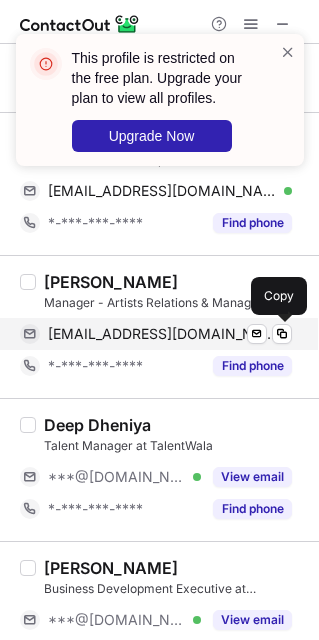 drag, startPoint x: 175, startPoint y: 341, endPoint x: 222, endPoint y: 327, distance: 49.0408 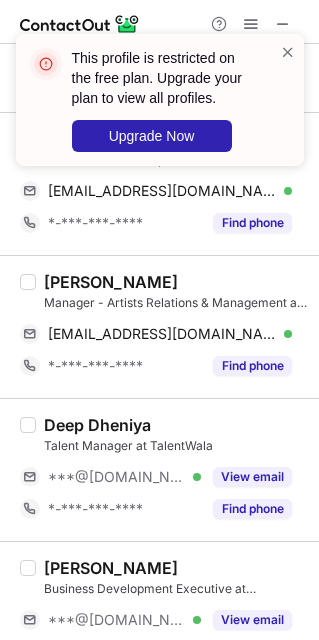 click on "Kingshuk Chakraborty" at bounding box center (111, 282) 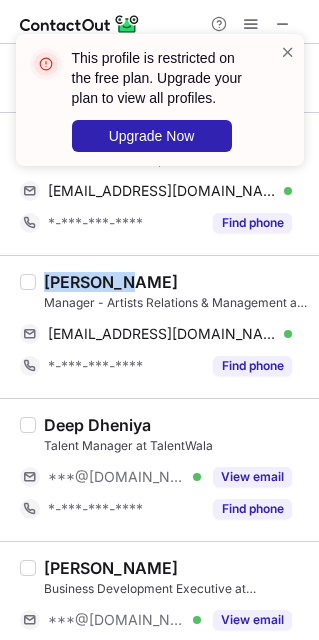click on "Kingshuk Chakraborty" at bounding box center (111, 282) 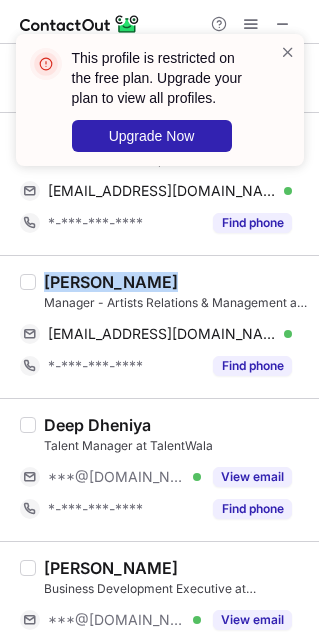 copy on "Kingshuk Chakraborty" 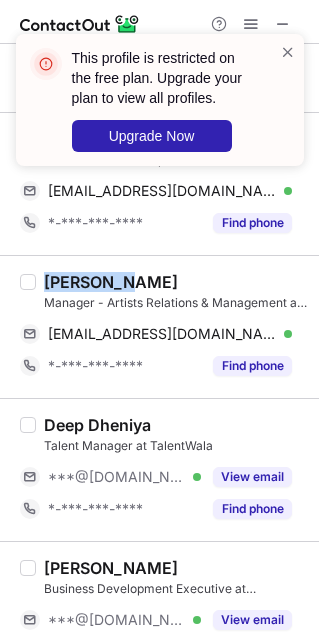 click on "Kingshuk Chakraborty" at bounding box center (111, 282) 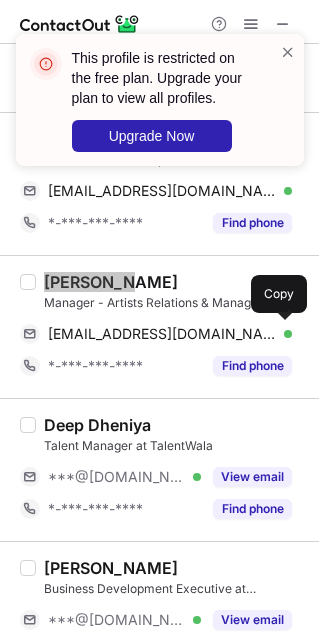 scroll, scrollTop: 1650, scrollLeft: 0, axis: vertical 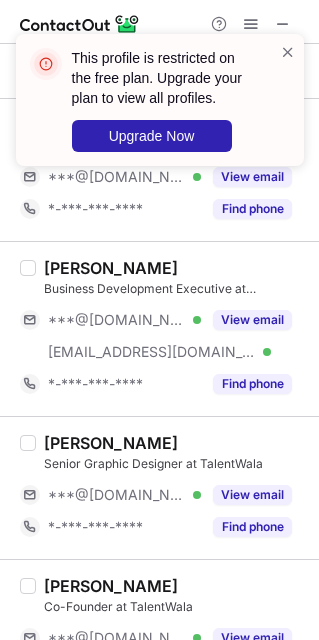 click on "This profile is restricted on the free plan. Upgrade your plan to view all profiles. Upgrade Now" at bounding box center (160, 108) 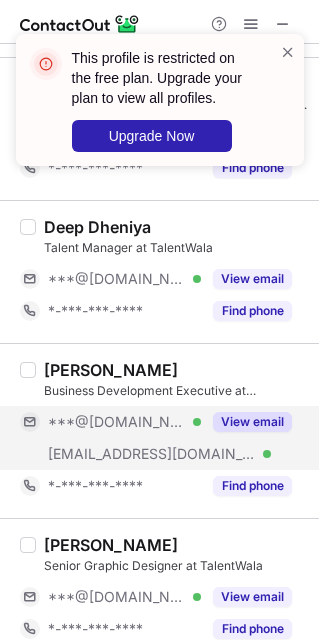 scroll, scrollTop: 1500, scrollLeft: 0, axis: vertical 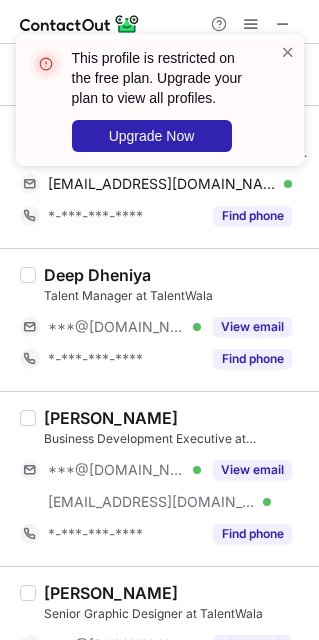 click on "Talent Manager at TalentWala" at bounding box center (175, 296) 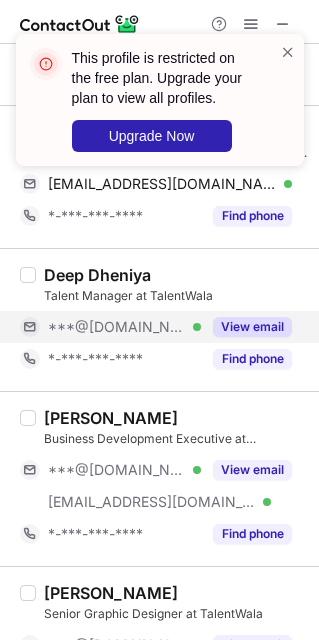 click on "***@gmail.com Verified" at bounding box center [110, 327] 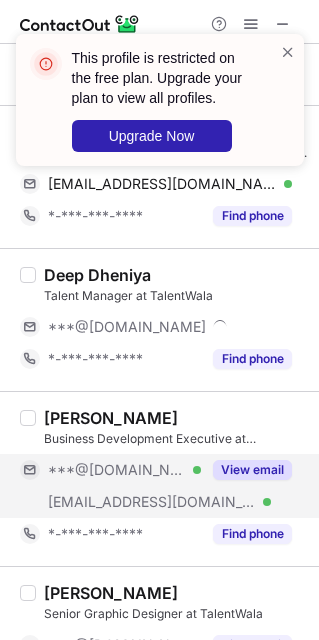 click on "***@emmdesigngraphique.fr" at bounding box center (152, 502) 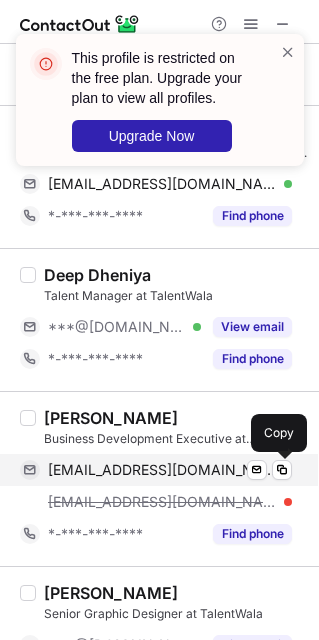 click on "bongrahul7@gmail.com Verified Send email Copy" at bounding box center [156, 470] 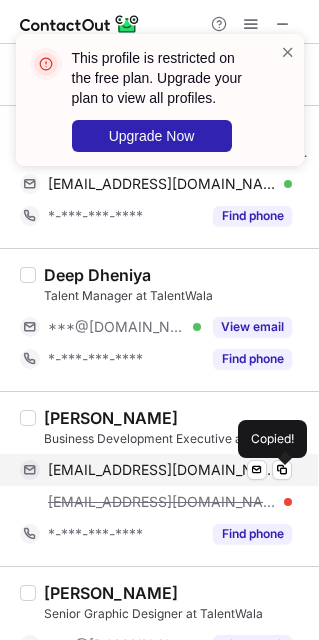 click on "bongrahul7@gmail.com Verified Send email Copied!" at bounding box center (156, 470) 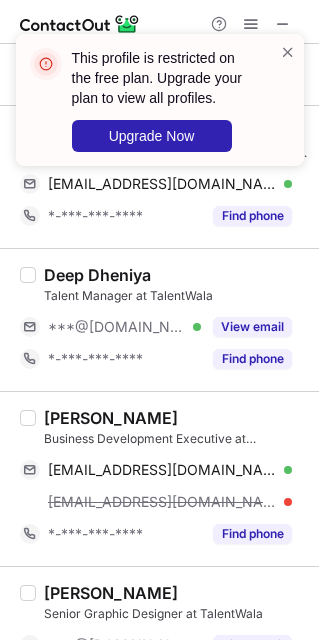 click on "Rahul Das Business Development Executive at TalentWala bongrahul7@gmail.com Verified Send email Copy rahul@emmdesigngraphique.fr *-***-***-**** Find phone" at bounding box center (159, 478) 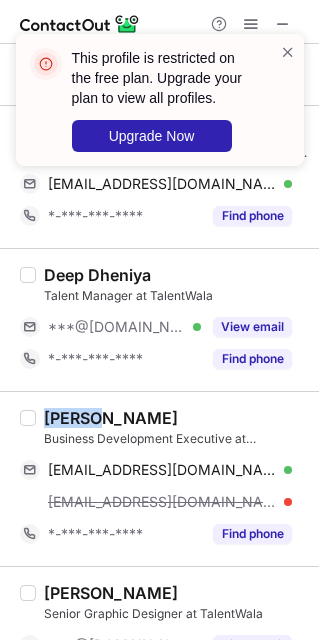 click on "Rahul Das Business Development Executive at TalentWala bongrahul7@gmail.com Verified Send email Copy rahul@emmdesigngraphique.fr *-***-***-**** Find phone" at bounding box center (159, 478) 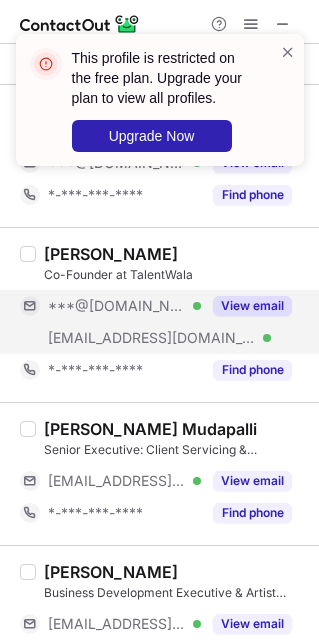 scroll, scrollTop: 1800, scrollLeft: 0, axis: vertical 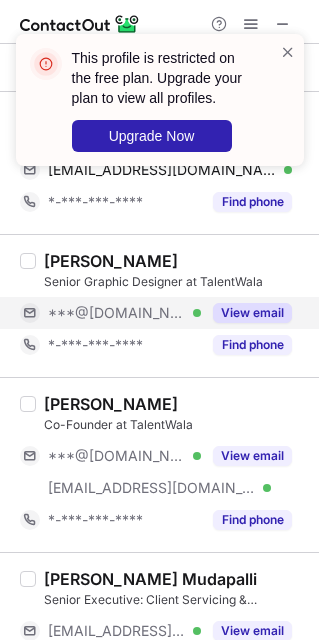 click on "***@gmail.com Verified" at bounding box center [110, 313] 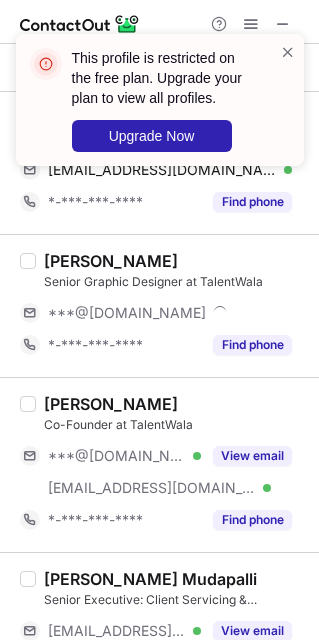 click on "***@gmail.com Verified" at bounding box center (124, 456) 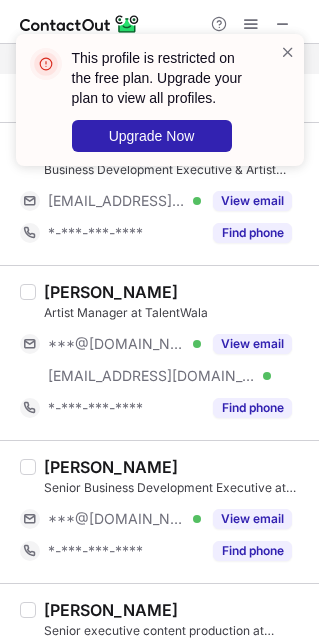 scroll, scrollTop: 2400, scrollLeft: 0, axis: vertical 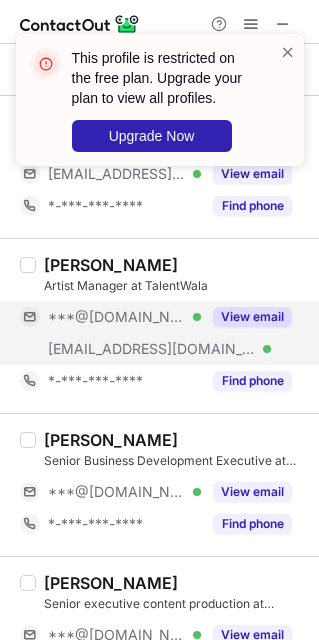 click on "***@[DOMAIN_NAME]" at bounding box center (117, 317) 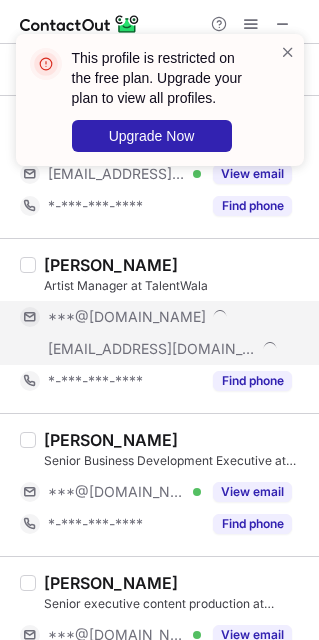 click on "***@[DOMAIN_NAME]" at bounding box center [117, 492] 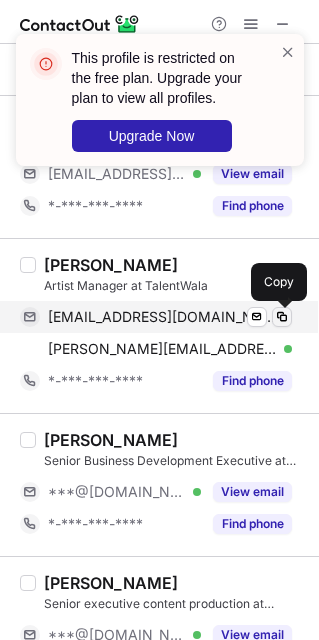 drag, startPoint x: 118, startPoint y: 320, endPoint x: 283, endPoint y: 327, distance: 165.14842 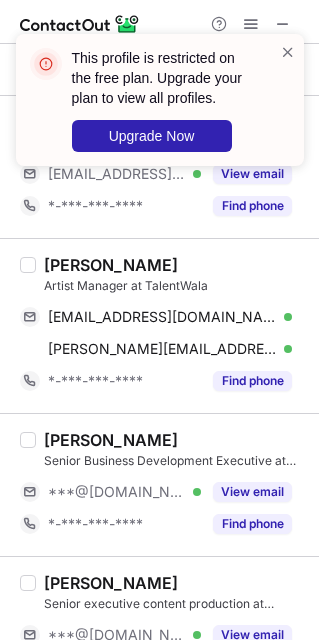 click on "Souradipta Saha" at bounding box center (111, 265) 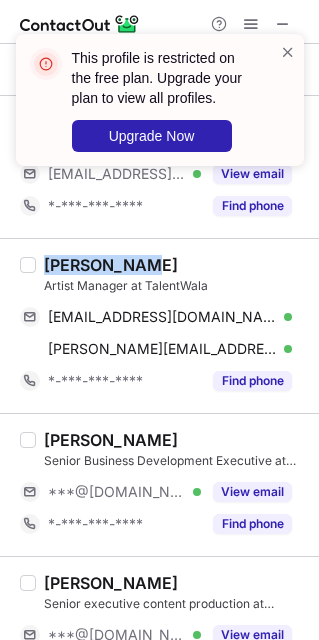 click on "Souradipta Saha" at bounding box center [111, 265] 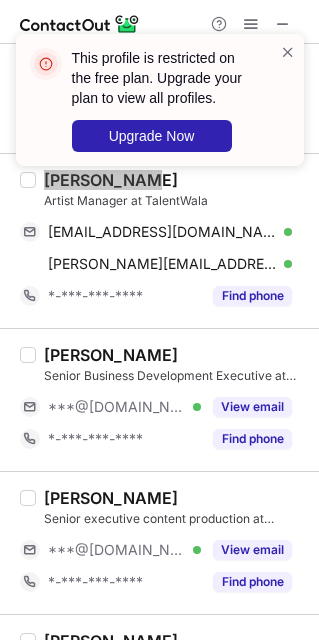 scroll, scrollTop: 2550, scrollLeft: 0, axis: vertical 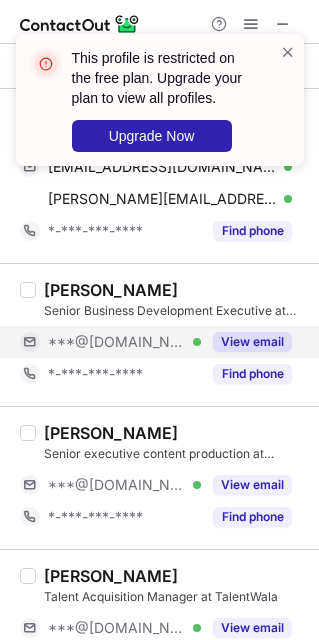 drag, startPoint x: 126, startPoint y: 344, endPoint x: 126, endPoint y: 362, distance: 18 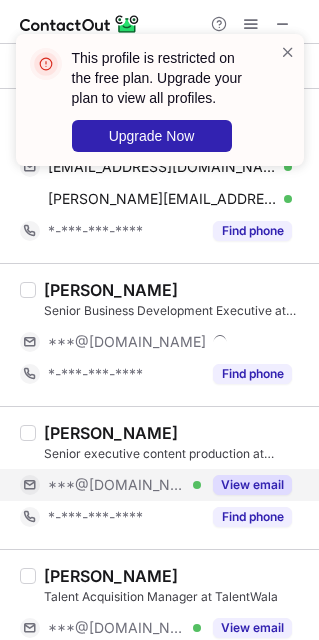 click on "***@[DOMAIN_NAME]" at bounding box center [117, 485] 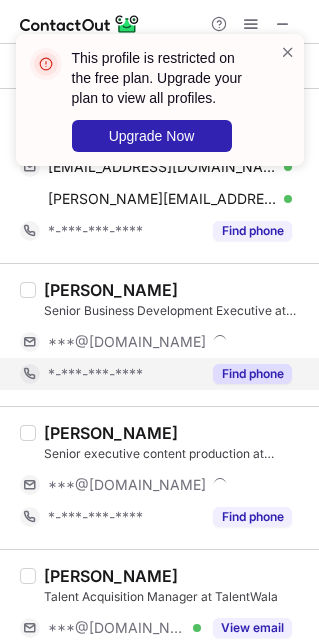scroll, scrollTop: 2700, scrollLeft: 0, axis: vertical 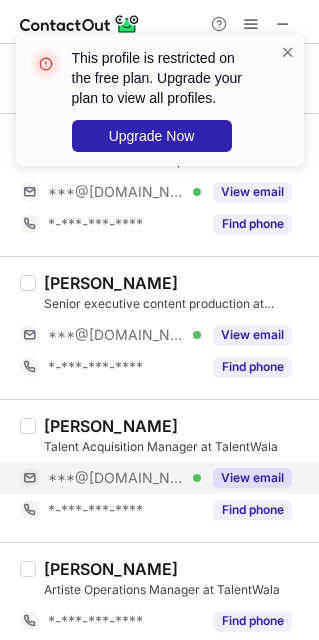 click on "***@[DOMAIN_NAME]" at bounding box center (117, 478) 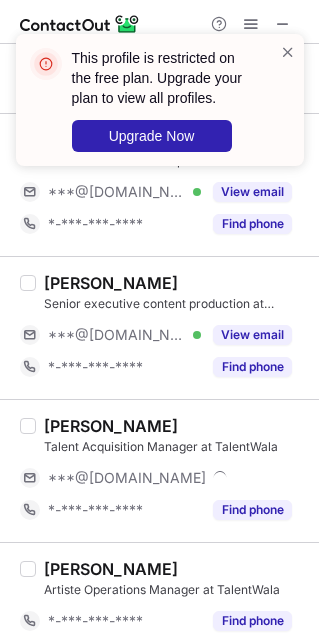 scroll, scrollTop: 2850, scrollLeft: 0, axis: vertical 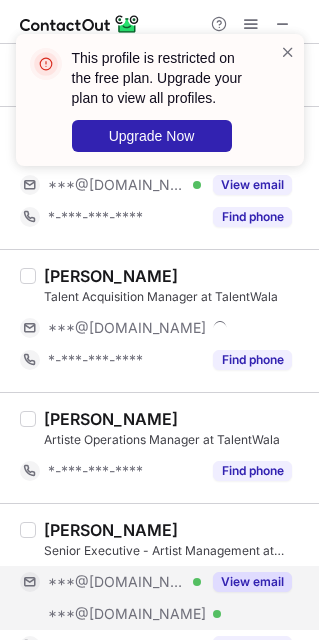 click on "***@[DOMAIN_NAME]" at bounding box center (127, 614) 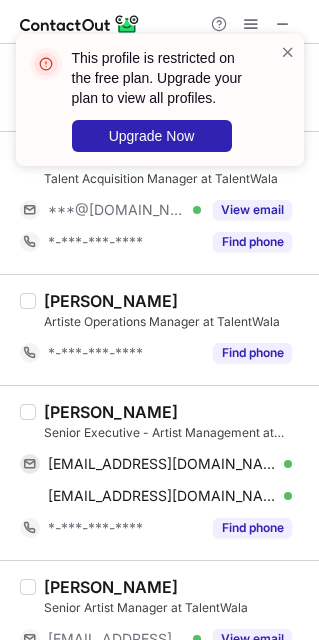 scroll, scrollTop: 3000, scrollLeft: 0, axis: vertical 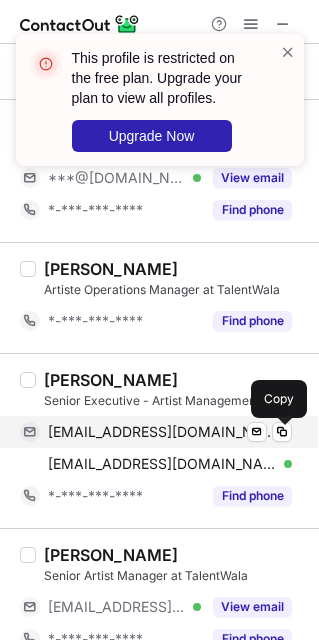 click on "sameersinghpam@gmail.com" at bounding box center (162, 432) 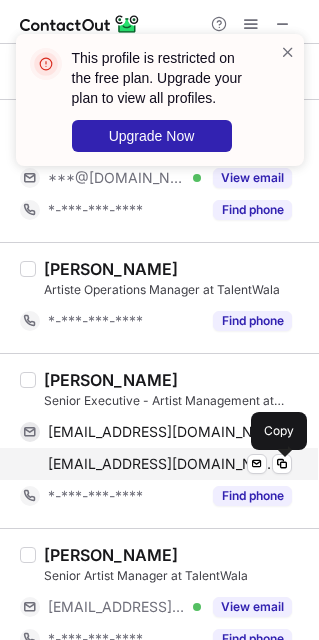 click on "sameers2610@gmail.com" at bounding box center [162, 464] 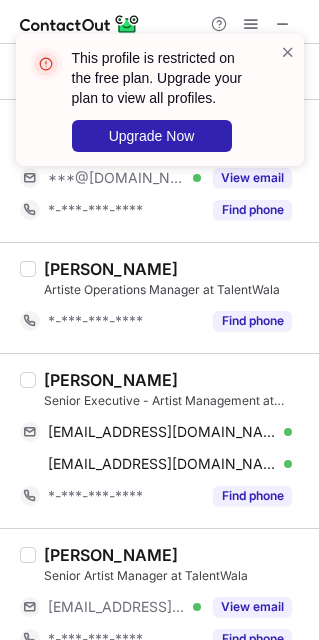 click on "Sameer Singh" at bounding box center [111, 380] 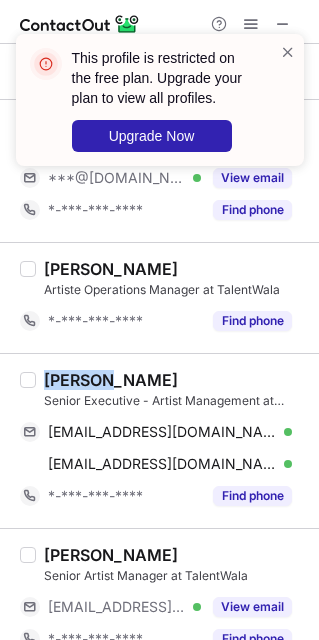 click on "Sameer Singh" at bounding box center [111, 380] 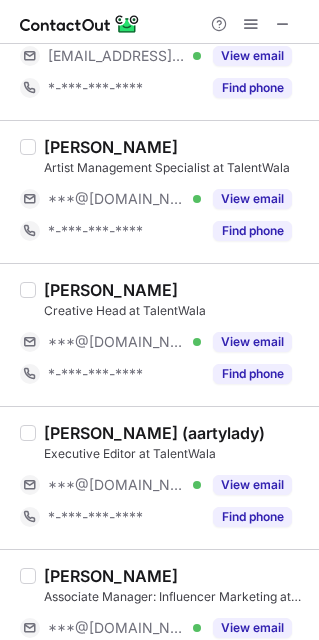 scroll, scrollTop: 450, scrollLeft: 0, axis: vertical 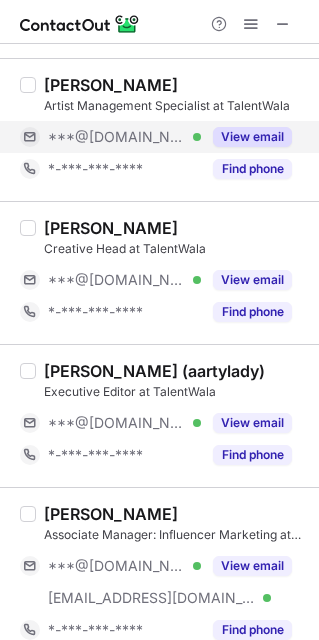 click on "***@[DOMAIN_NAME]" at bounding box center [117, 137] 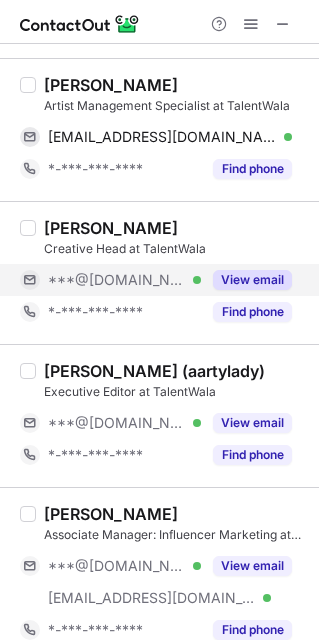 click on "***@[DOMAIN_NAME]" at bounding box center [117, 280] 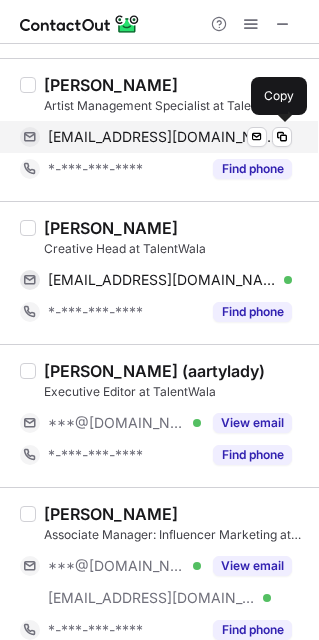 click on "vishalvadhia202@gmail.com" at bounding box center [162, 137] 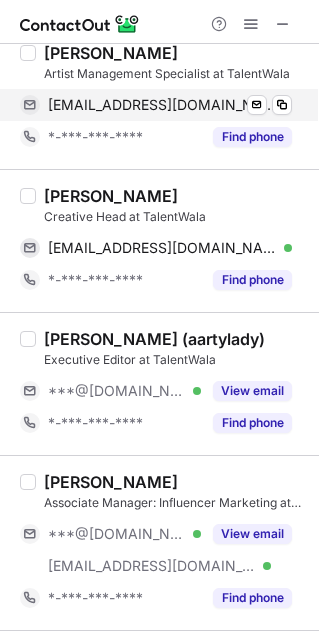 scroll, scrollTop: 418, scrollLeft: 0, axis: vertical 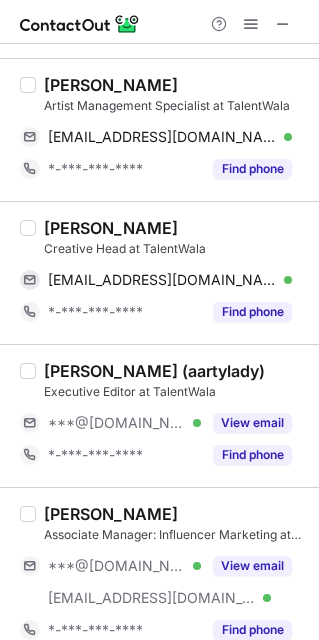click on "Vishal Vadhiya Artist Management Specialist at TalentWala vishalvadhia202@gmail.com Verified Send email Copy *-***-***-**** Find phone" at bounding box center [159, 129] 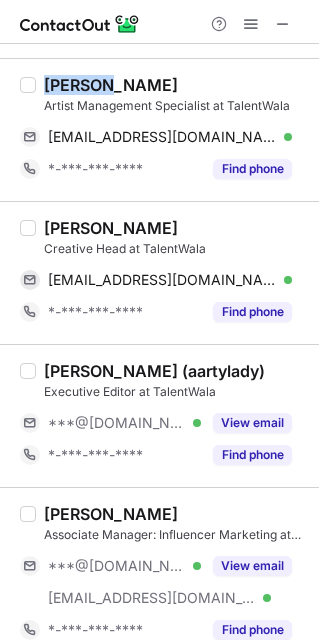 click on "Vishal Vadhiya Artist Management Specialist at TalentWala vishalvadhia202@gmail.com Verified Send email Copy *-***-***-**** Find phone" at bounding box center (159, 129) 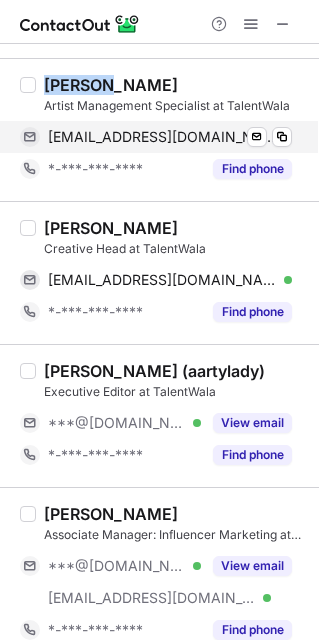 copy on "Vishal" 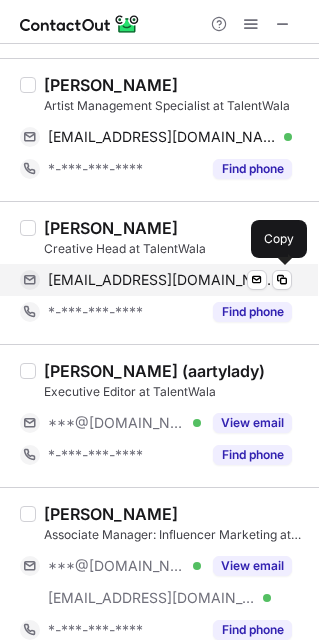 click on "maitysubhabrata@gmail.com" at bounding box center (162, 280) 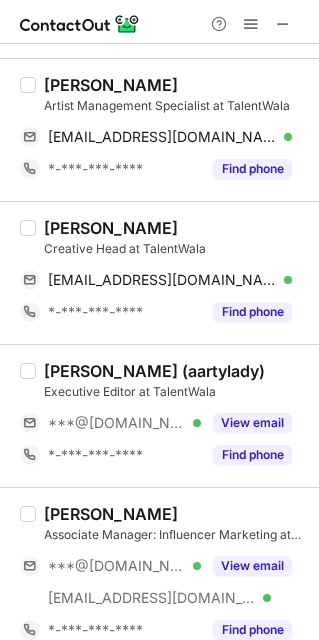 click on "Subhabrata Maity" at bounding box center [111, 228] 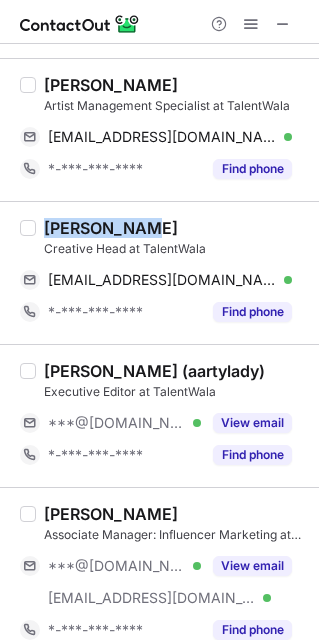 click on "Subhabrata Maity" at bounding box center [111, 228] 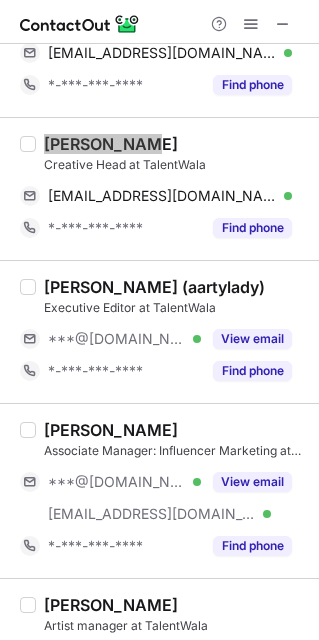 scroll, scrollTop: 568, scrollLeft: 0, axis: vertical 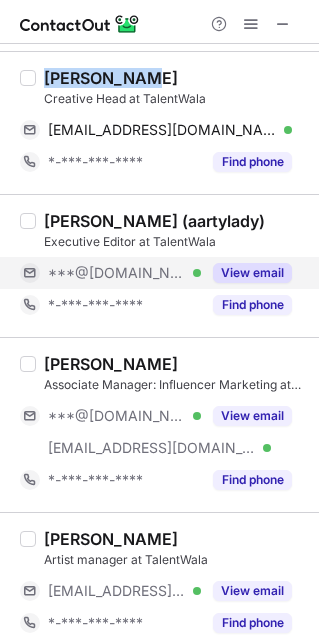 drag, startPoint x: 141, startPoint y: 264, endPoint x: 150, endPoint y: 365, distance: 101.4002 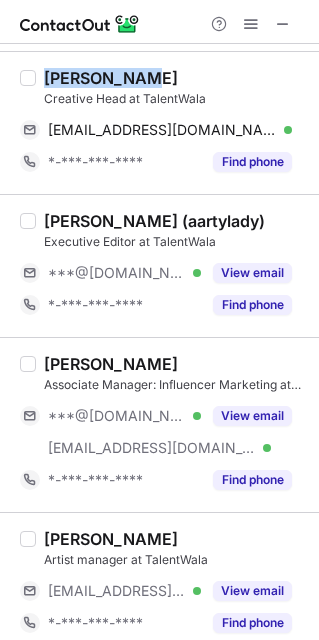 click on "***@[DOMAIN_NAME]" at bounding box center [117, 273] 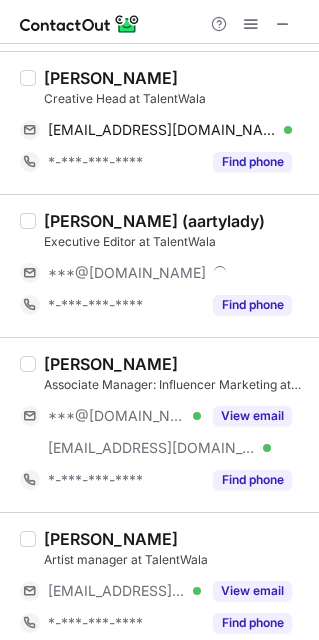 click on "***@[DOMAIN_NAME]" at bounding box center [117, 416] 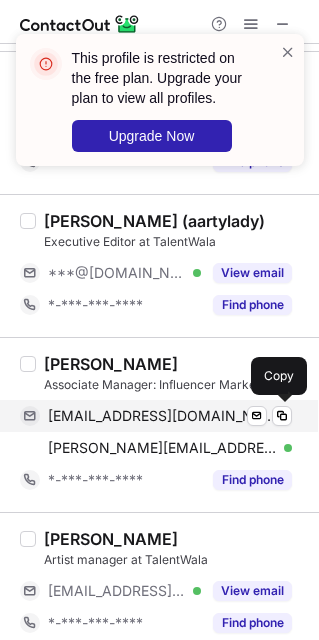 click on "debaroti4@gmail.com" at bounding box center (162, 416) 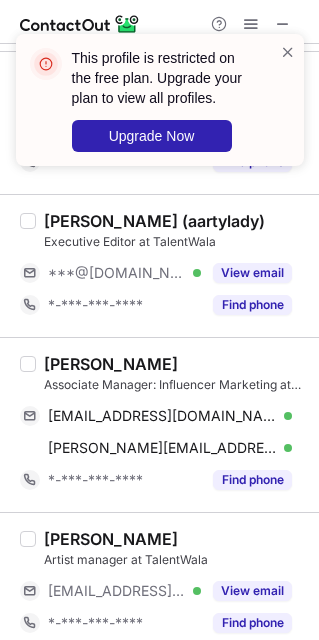 click on "Debaroti Ghosh Associate Manager: Influencer Marketing at TalentWala debaroti4@gmail.com Verified Send email Copy debaroti@talentwala.in Verified Send email Copy *-***-***-**** Find phone" at bounding box center (159, 424) 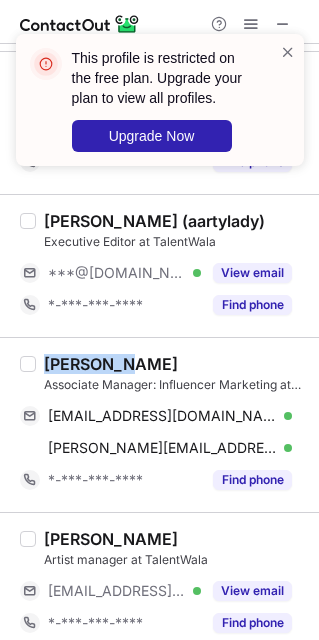 click on "Debaroti Ghosh Associate Manager: Influencer Marketing at TalentWala debaroti4@gmail.com Verified Send email Copy debaroti@talentwala.in Verified Send email Copy *-***-***-**** Find phone" at bounding box center [159, 424] 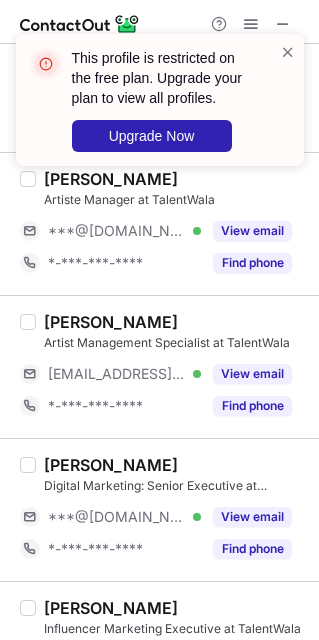 scroll, scrollTop: 1018, scrollLeft: 0, axis: vertical 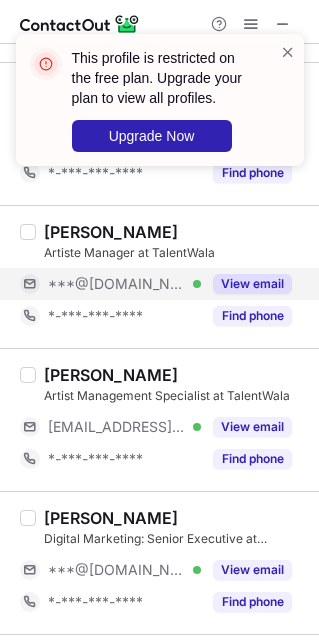 click on "***@[DOMAIN_NAME]" at bounding box center [117, 284] 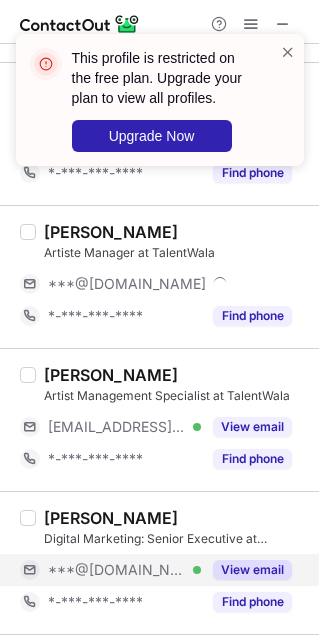 click on "***@[DOMAIN_NAME]" at bounding box center (117, 570) 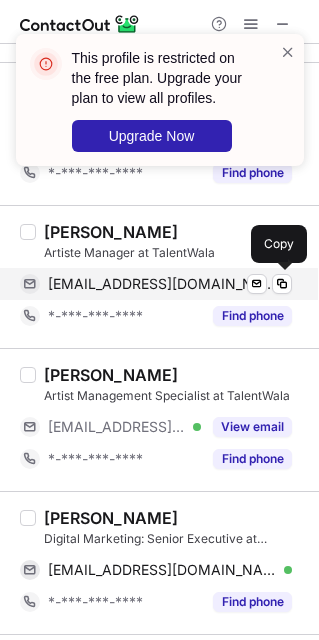 click on "roys130896@gmail.com" at bounding box center (162, 284) 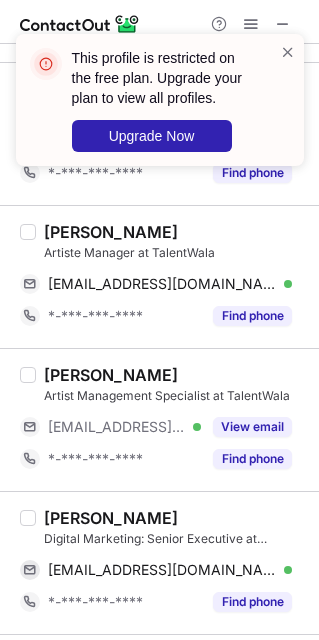 click on "Swati Roy Artiste Manager at TalentWala roys130896@gmail.com Verified Send email Copy *-***-***-**** Find phone" at bounding box center (159, 276) 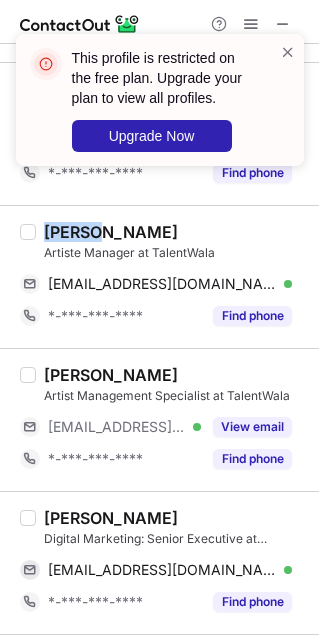 click on "Swati Roy Artiste Manager at TalentWala roys130896@gmail.com Verified Send email Copy *-***-***-**** Find phone" at bounding box center [159, 276] 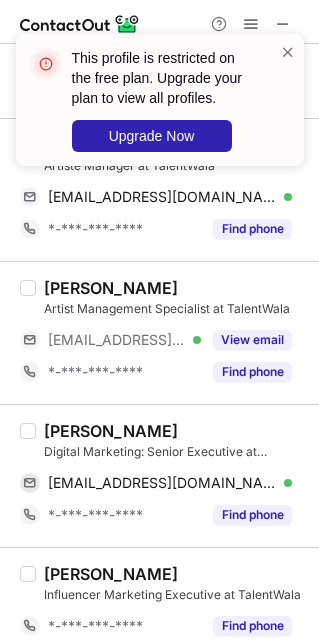 scroll, scrollTop: 1168, scrollLeft: 0, axis: vertical 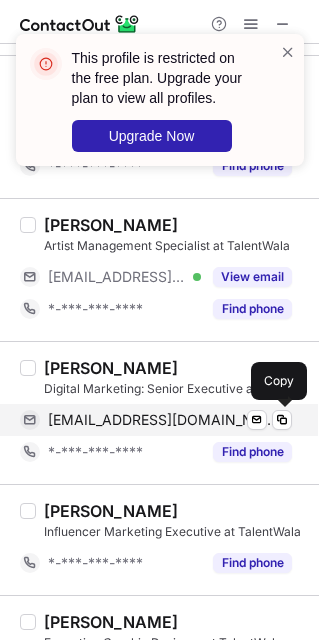 click on "aniketadhikary0203@gmail.com" at bounding box center [162, 420] 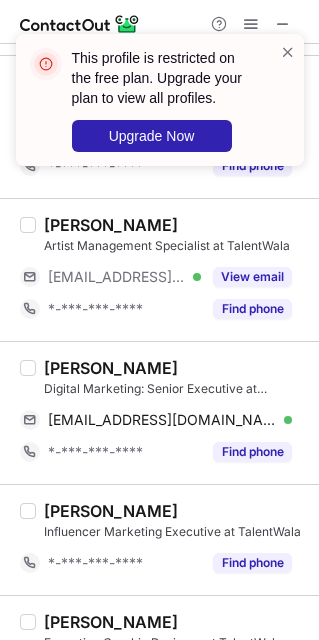 click on "ANIKET ADHIKARY Digital Marketing: Senior Executive at TalentWala aniketadhikary0203@gmail.com Verified Send email Copy *-***-***-**** Find phone" at bounding box center [159, 412] 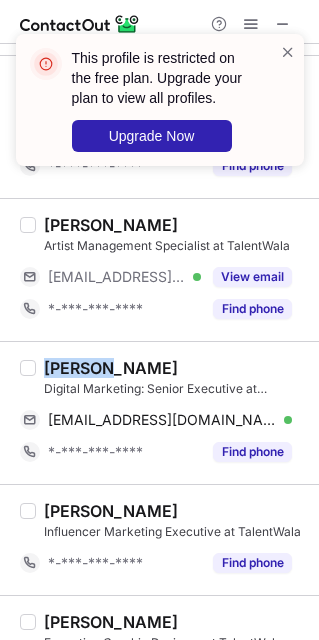 click on "ANIKET ADHIKARY Digital Marketing: Senior Executive at TalentWala aniketadhikary0203@gmail.com Verified Send email Copy *-***-***-**** Find phone" at bounding box center [159, 412] 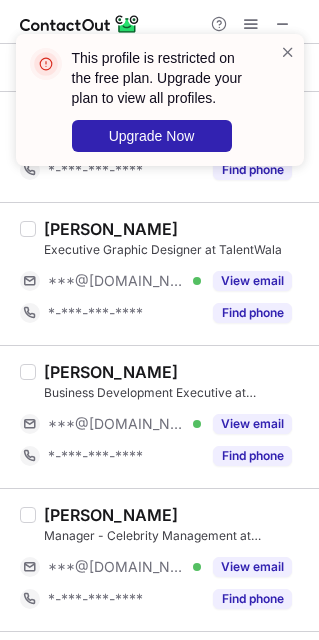 scroll, scrollTop: 1618, scrollLeft: 0, axis: vertical 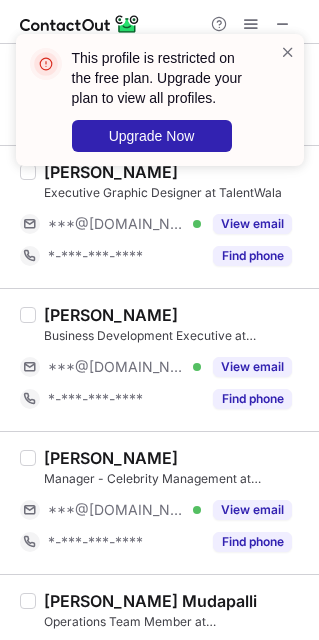 drag, startPoint x: 106, startPoint y: 213, endPoint x: 129, endPoint y: 287, distance: 77.491936 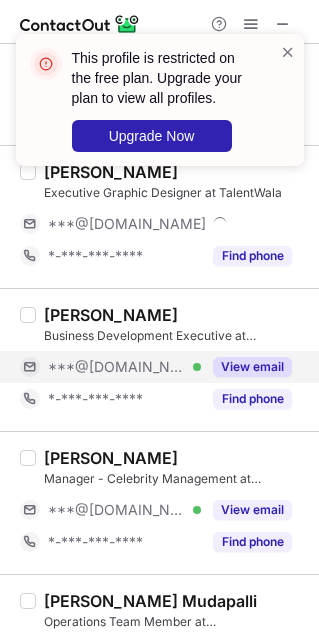 click on "***@gmail.com Verified" at bounding box center (110, 367) 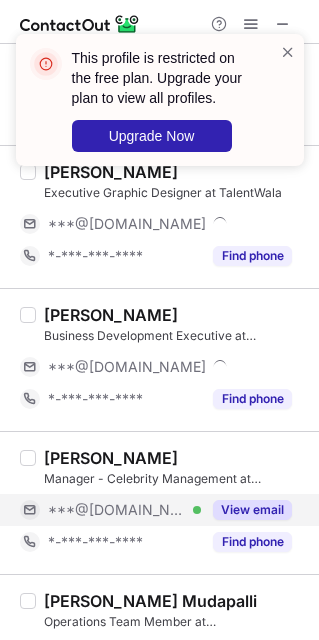 click on "***@gmail.com Verified" at bounding box center (124, 510) 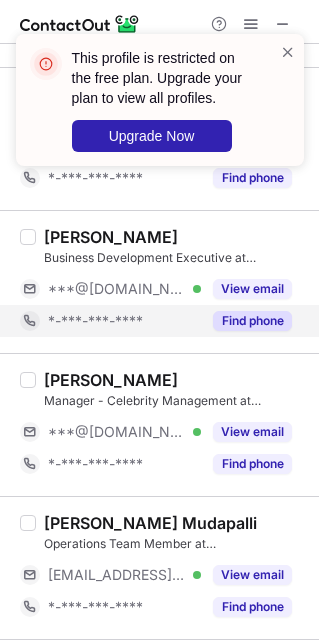 scroll, scrollTop: 1768, scrollLeft: 0, axis: vertical 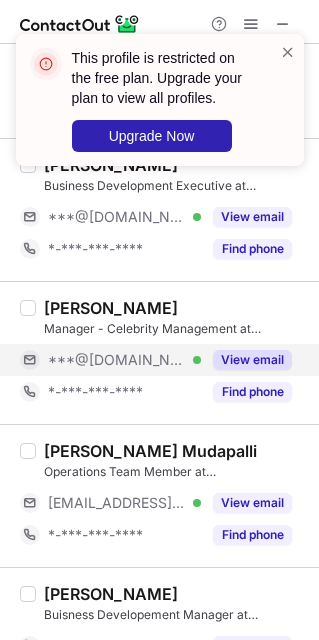 click on "***@[DOMAIN_NAME]" at bounding box center [117, 360] 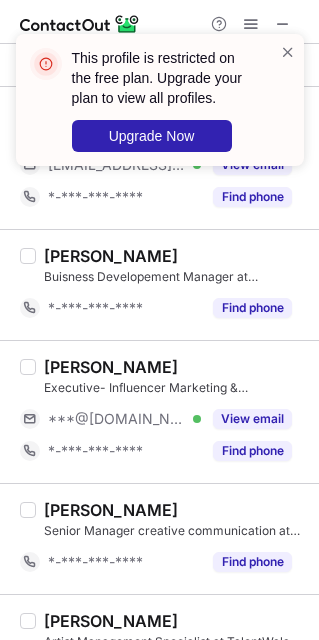 scroll, scrollTop: 2218, scrollLeft: 0, axis: vertical 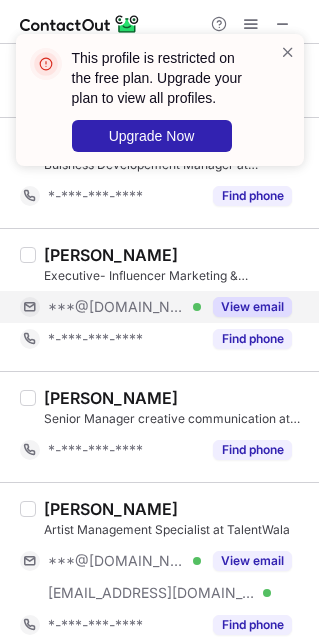 click on "***@gmail.com Verified" at bounding box center (110, 307) 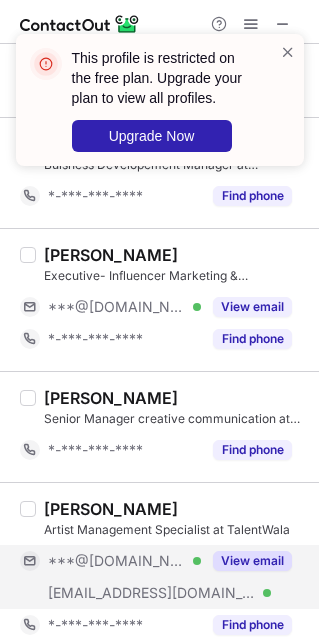 click on "***@[DOMAIN_NAME]" at bounding box center (117, 561) 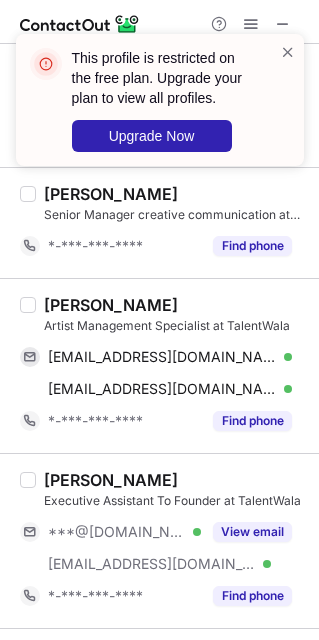 scroll, scrollTop: 2518, scrollLeft: 0, axis: vertical 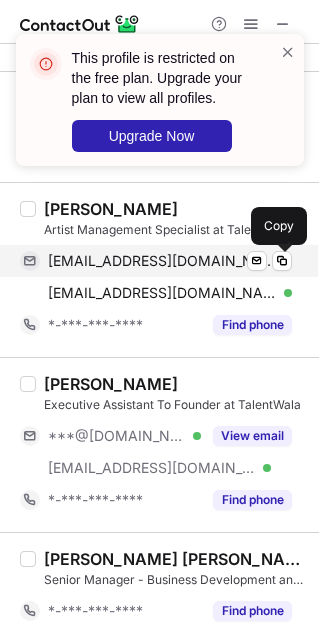 click on "bhaskarartistsconnected@gmail.com" at bounding box center [162, 261] 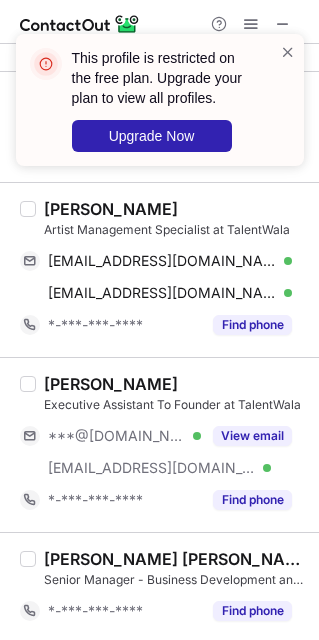 click on "Bhaskar Roy" at bounding box center [111, 209] 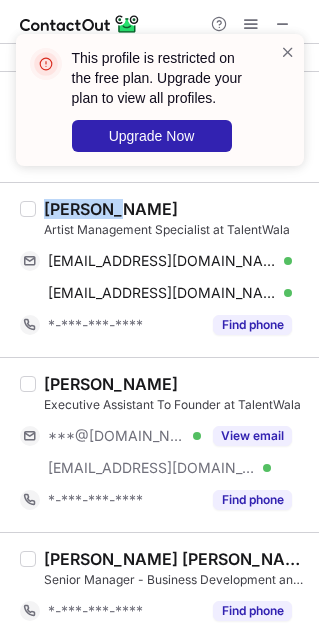 click on "Bhaskar Roy" at bounding box center (111, 209) 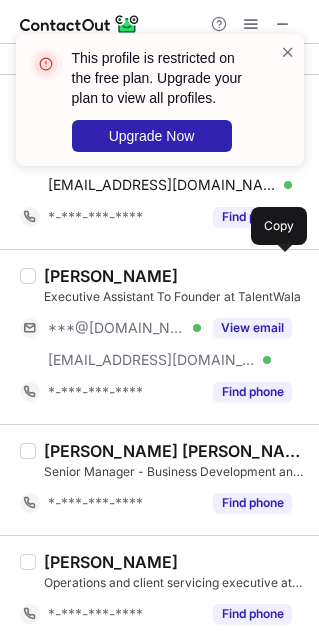 scroll, scrollTop: 2668, scrollLeft: 0, axis: vertical 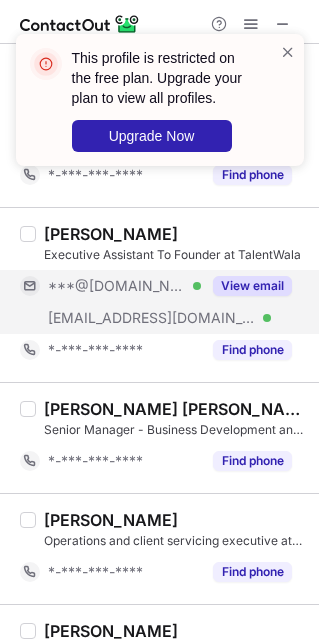 click on "***@gmail.com Verified" at bounding box center [124, 286] 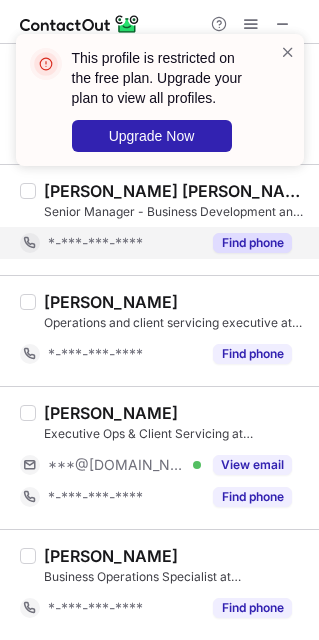 scroll, scrollTop: 2895, scrollLeft: 0, axis: vertical 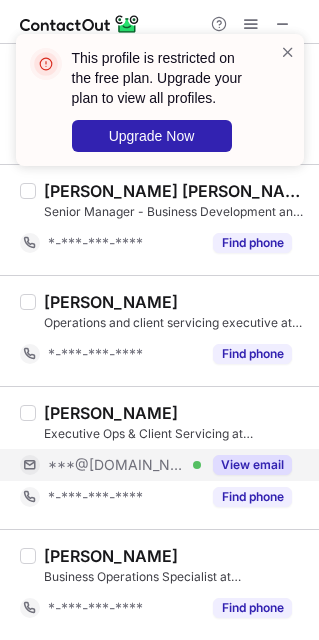 click on "***@[DOMAIN_NAME]" at bounding box center [117, 465] 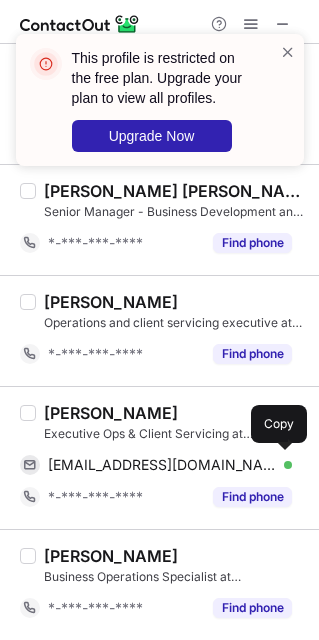 click on "sreyasen1998@gmail.com" at bounding box center [162, 465] 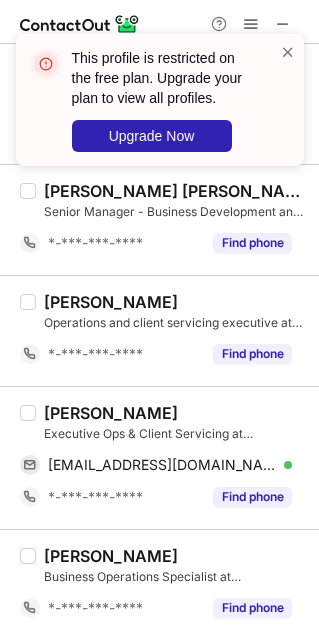 click on "Sayantika Sen Executive Ops & Client Servicing at TalentWala sreyasen1998@gmail.com Verified Send email Copy *-***-***-**** Find phone" at bounding box center (159, 457) 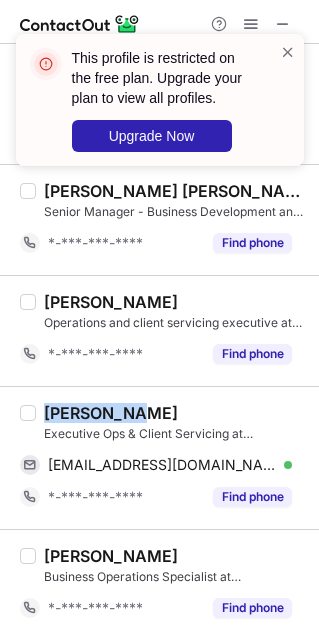 click on "Sayantika Sen Executive Ops & Client Servicing at TalentWala sreyasen1998@gmail.com Verified Send email Copy *-***-***-**** Find phone" at bounding box center [159, 457] 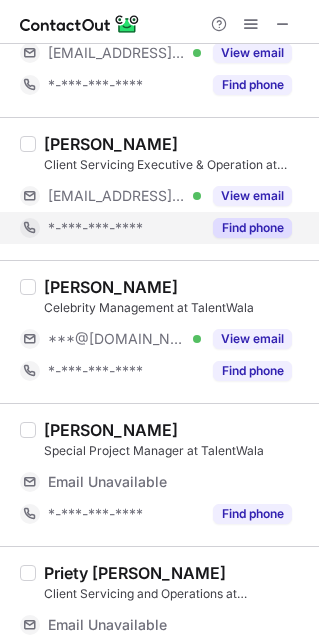 scroll, scrollTop: 150, scrollLeft: 0, axis: vertical 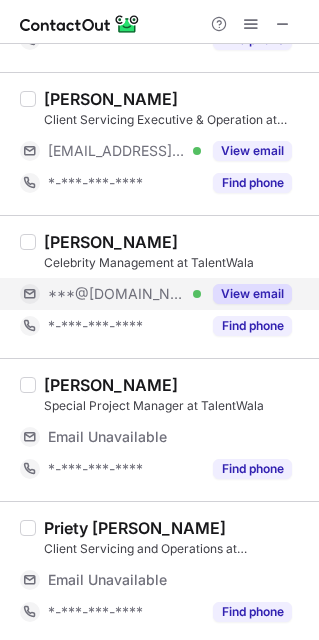 click on "***@[DOMAIN_NAME]" at bounding box center [117, 294] 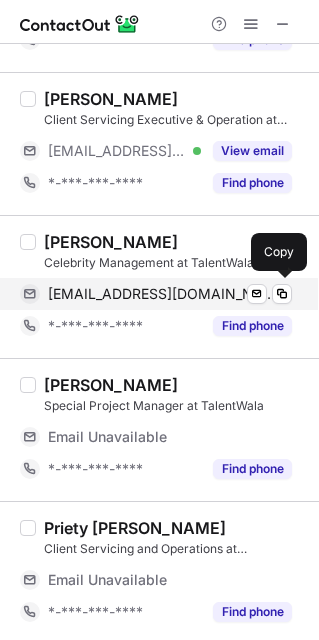 click on "debanjalisaha16@gmail.com" at bounding box center [162, 294] 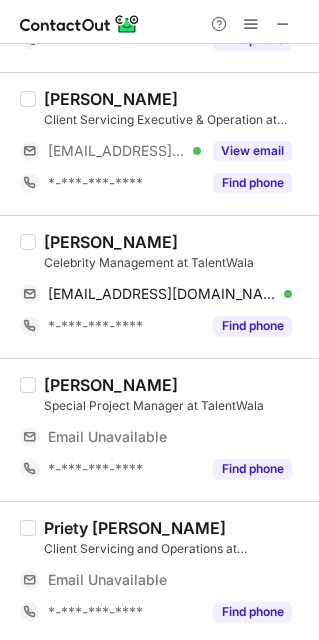 click on "Debanjali Saha" at bounding box center [111, 242] 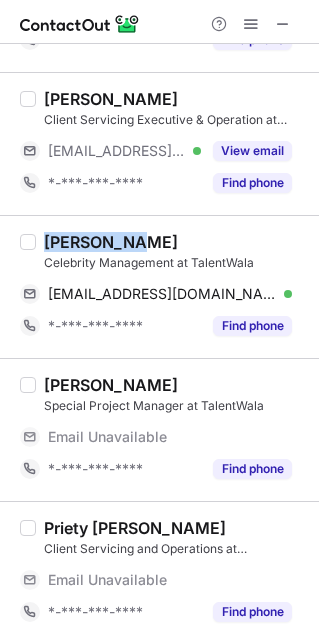 click on "Debanjali Saha" at bounding box center (111, 242) 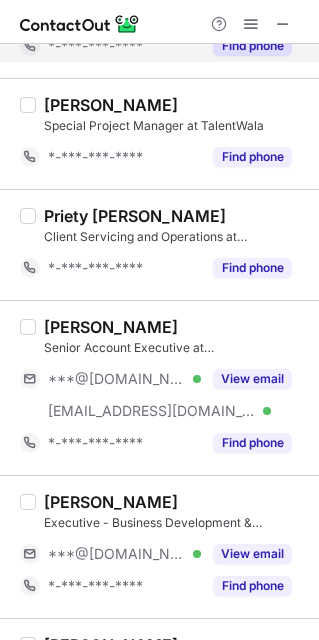 scroll, scrollTop: 450, scrollLeft: 0, axis: vertical 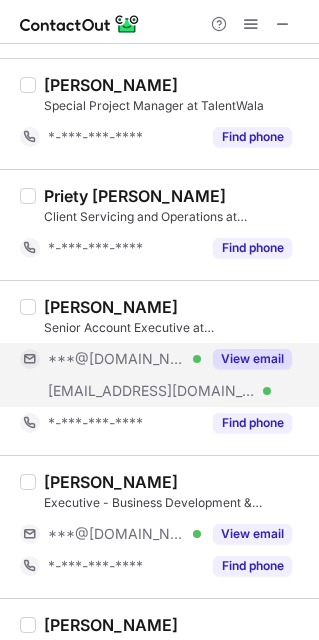 click on "***@talentwala.in" at bounding box center (152, 391) 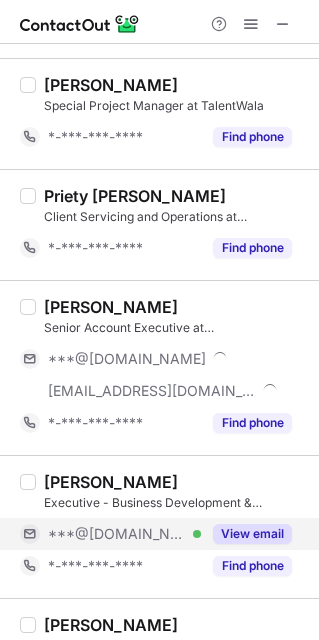 click on "***@gmail.com Verified" at bounding box center (110, 534) 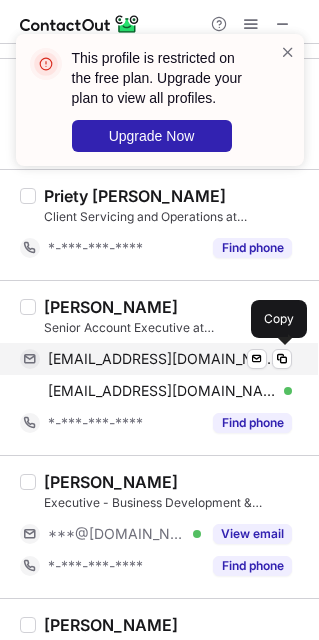 click on "puja_agarwal41@yahoo.com" at bounding box center [162, 359] 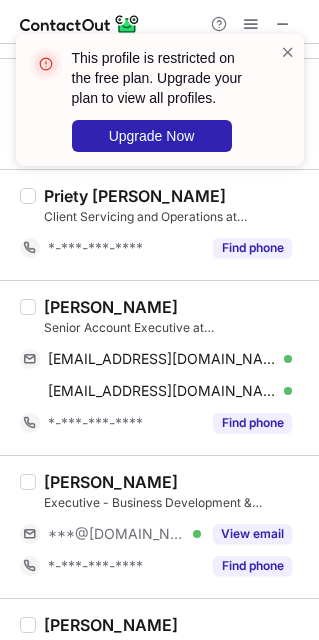 click on "Puja Agarwal Senior Account Executive at TalentWala puja_agarwal41@yahoo.com Verified Send email Copy puja@talentwala.in Verified Send email Copy *-***-***-**** Find phone" at bounding box center [159, 367] 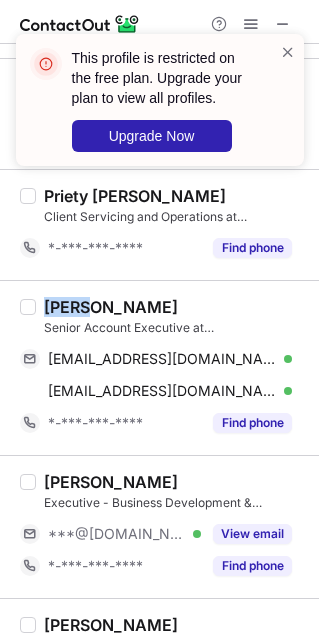 click on "Puja Agarwal Senior Account Executive at TalentWala puja_agarwal41@yahoo.com Verified Send email Copy puja@talentwala.in Verified Send email Copy *-***-***-**** Find phone" at bounding box center [159, 367] 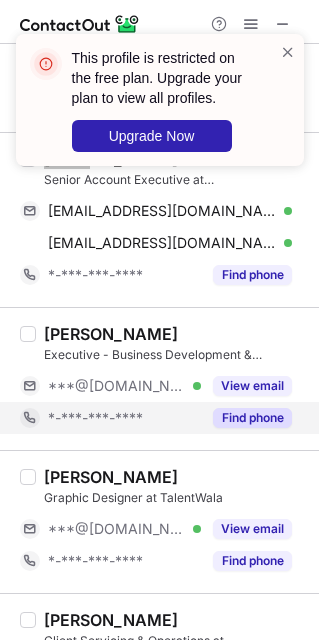 scroll, scrollTop: 600, scrollLeft: 0, axis: vertical 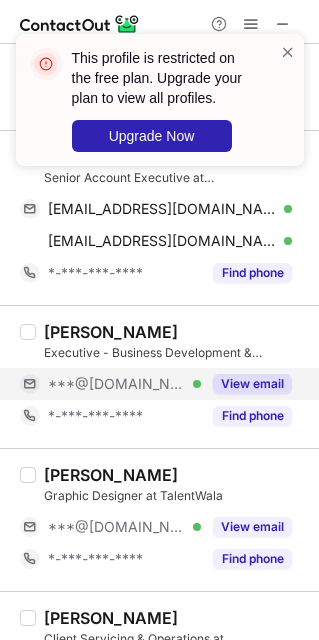 click on "***@gmail.com Verified" at bounding box center (110, 384) 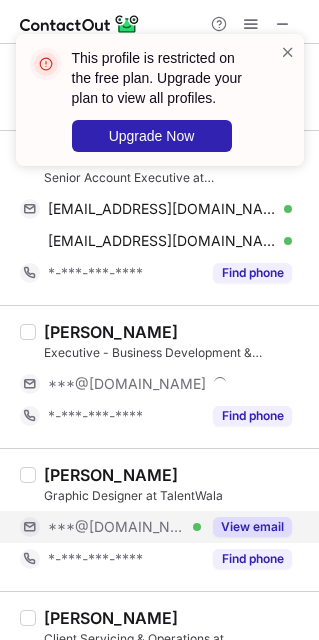 click on "***@gmail.com Verified" at bounding box center [110, 527] 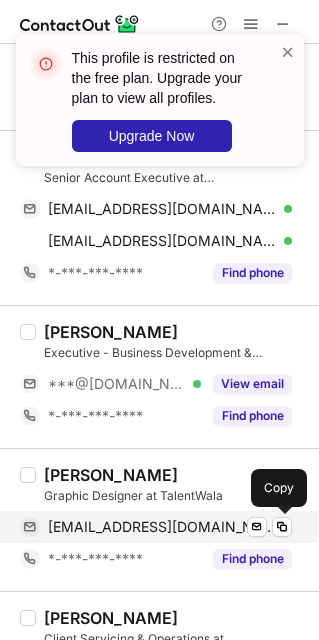 click on "aninditalodh0000@gmail.com" at bounding box center [162, 527] 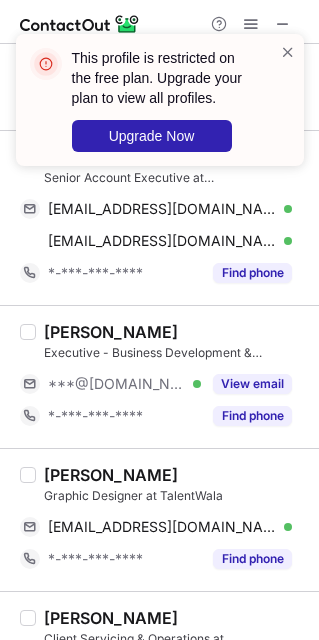 click on "Anindita Lodh Graphic Designer at TalentWala aninditalodh0000@gmail.com Verified Send email Copy *-***-***-**** Find phone" at bounding box center [159, 519] 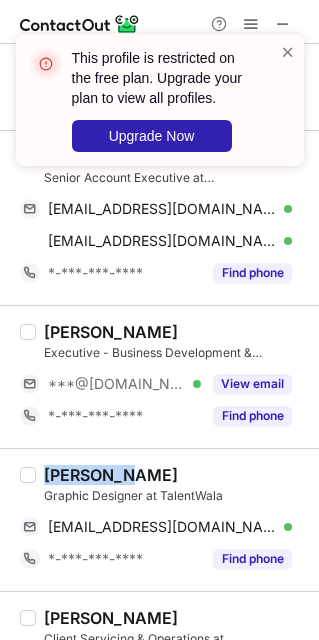 click on "Anindita Lodh Graphic Designer at TalentWala aninditalodh0000@gmail.com Verified Send email Copy *-***-***-**** Find phone" at bounding box center (159, 519) 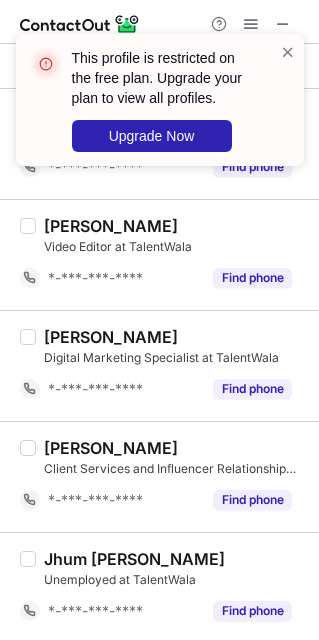 scroll, scrollTop: 2464, scrollLeft: 0, axis: vertical 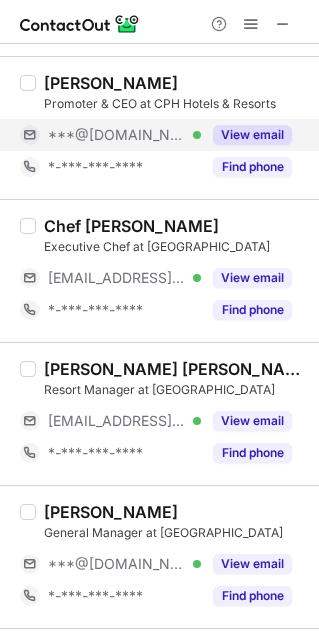 click on "***@[DOMAIN_NAME]" at bounding box center [117, 135] 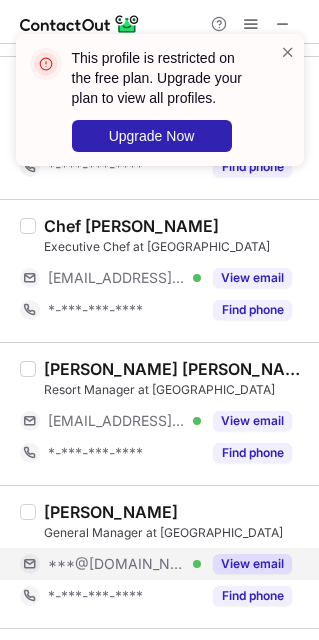click on "***@[DOMAIN_NAME]" at bounding box center (117, 564) 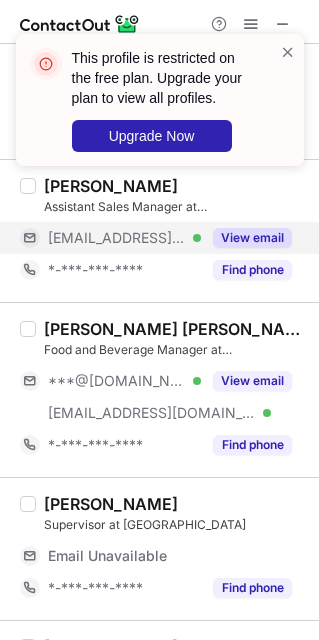 scroll, scrollTop: 1200, scrollLeft: 0, axis: vertical 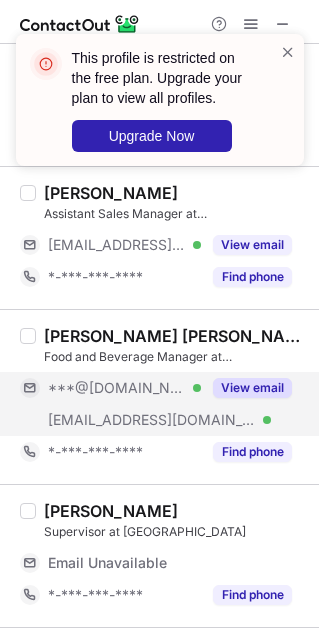 click on "***@[DOMAIN_NAME] Verified" at bounding box center [110, 388] 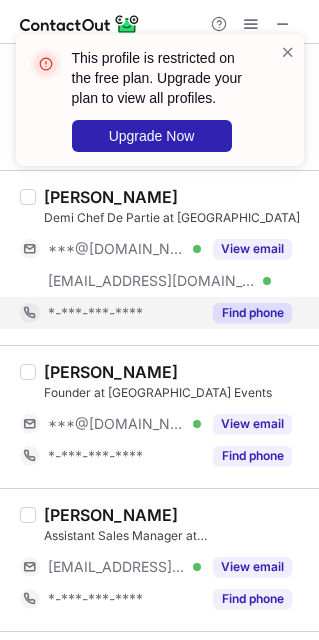 scroll, scrollTop: 1641, scrollLeft: 0, axis: vertical 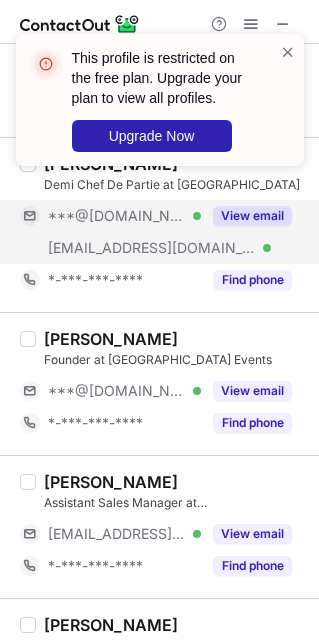 click on "[EMAIL_ADDRESS][DOMAIN_NAME]" at bounding box center (152, 248) 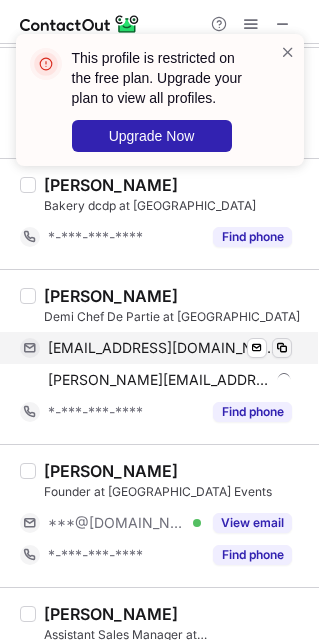 scroll, scrollTop: 1491, scrollLeft: 0, axis: vertical 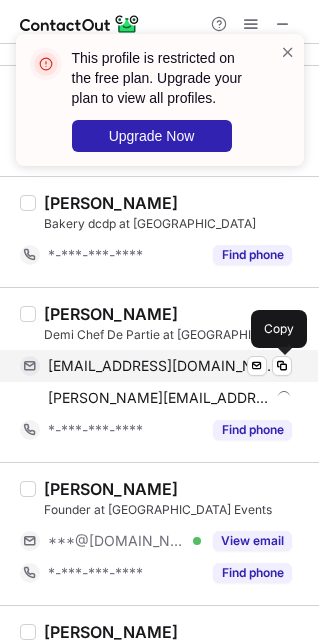 click on "[EMAIL_ADDRESS][DOMAIN_NAME]" at bounding box center (162, 366) 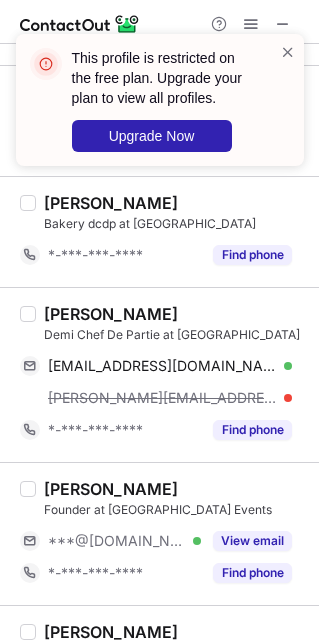 drag, startPoint x: 75, startPoint y: 303, endPoint x: 99, endPoint y: 308, distance: 24.5153 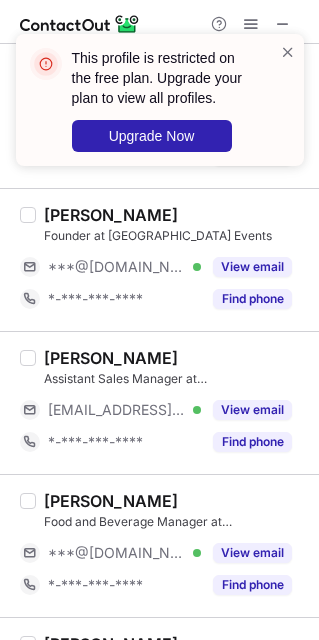 scroll, scrollTop: 1791, scrollLeft: 0, axis: vertical 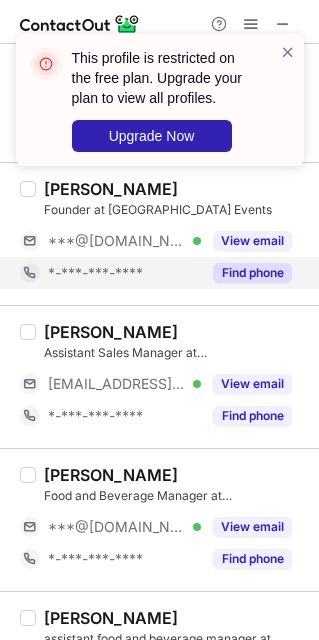 drag, startPoint x: 135, startPoint y: 209, endPoint x: 144, endPoint y: 263, distance: 54.74486 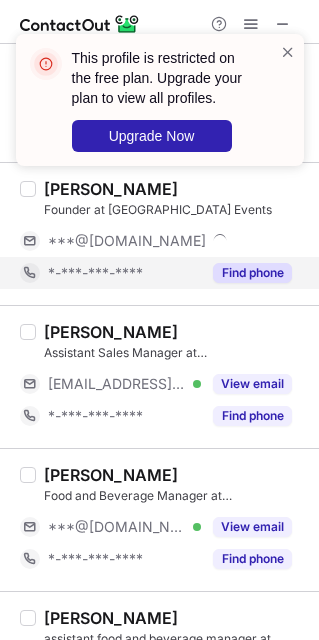 click on "*-***-***-****" at bounding box center (110, 273) 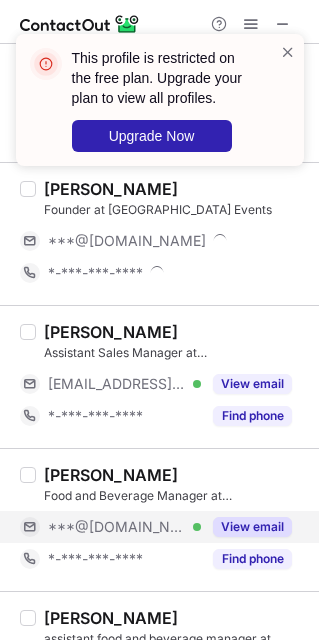 click on "***@[DOMAIN_NAME]" at bounding box center [117, 527] 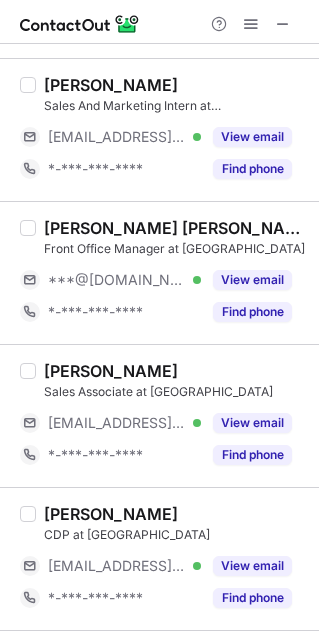 scroll, scrollTop: 600, scrollLeft: 0, axis: vertical 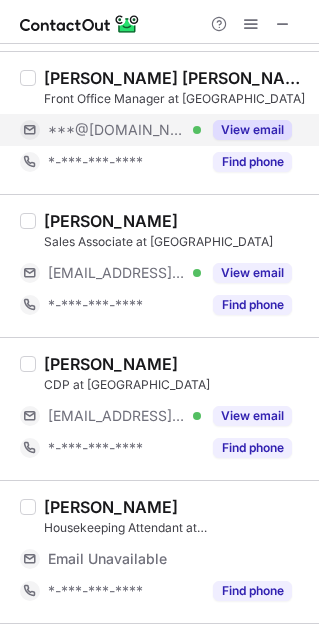 click on "***@[DOMAIN_NAME]" at bounding box center [117, 130] 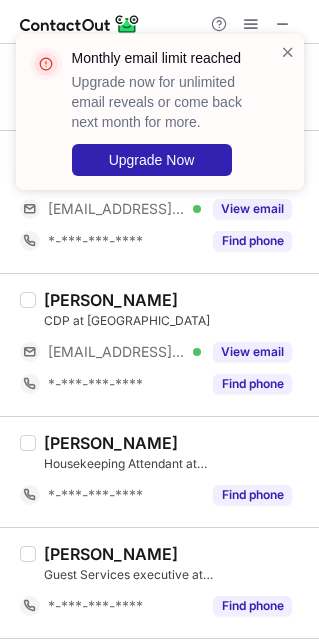 scroll, scrollTop: 535, scrollLeft: 0, axis: vertical 